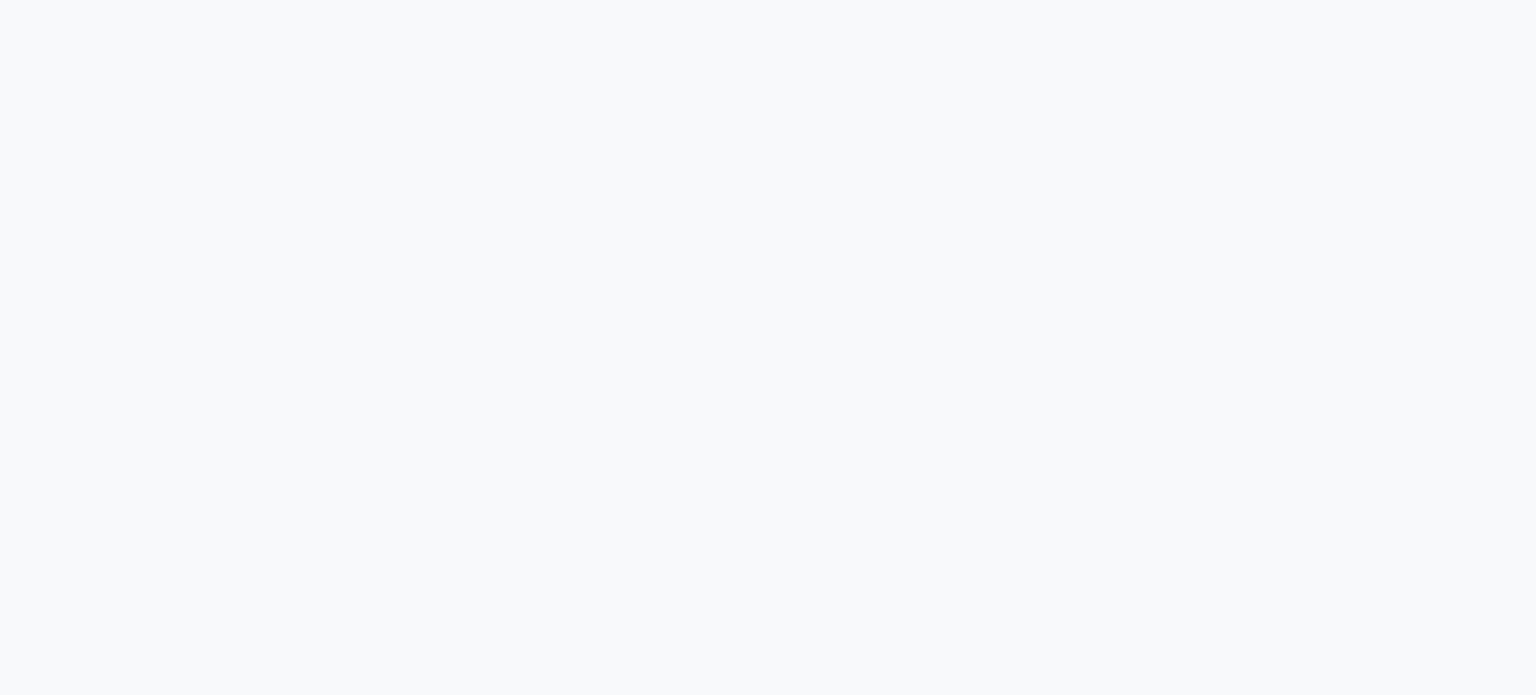 scroll, scrollTop: 0, scrollLeft: 0, axis: both 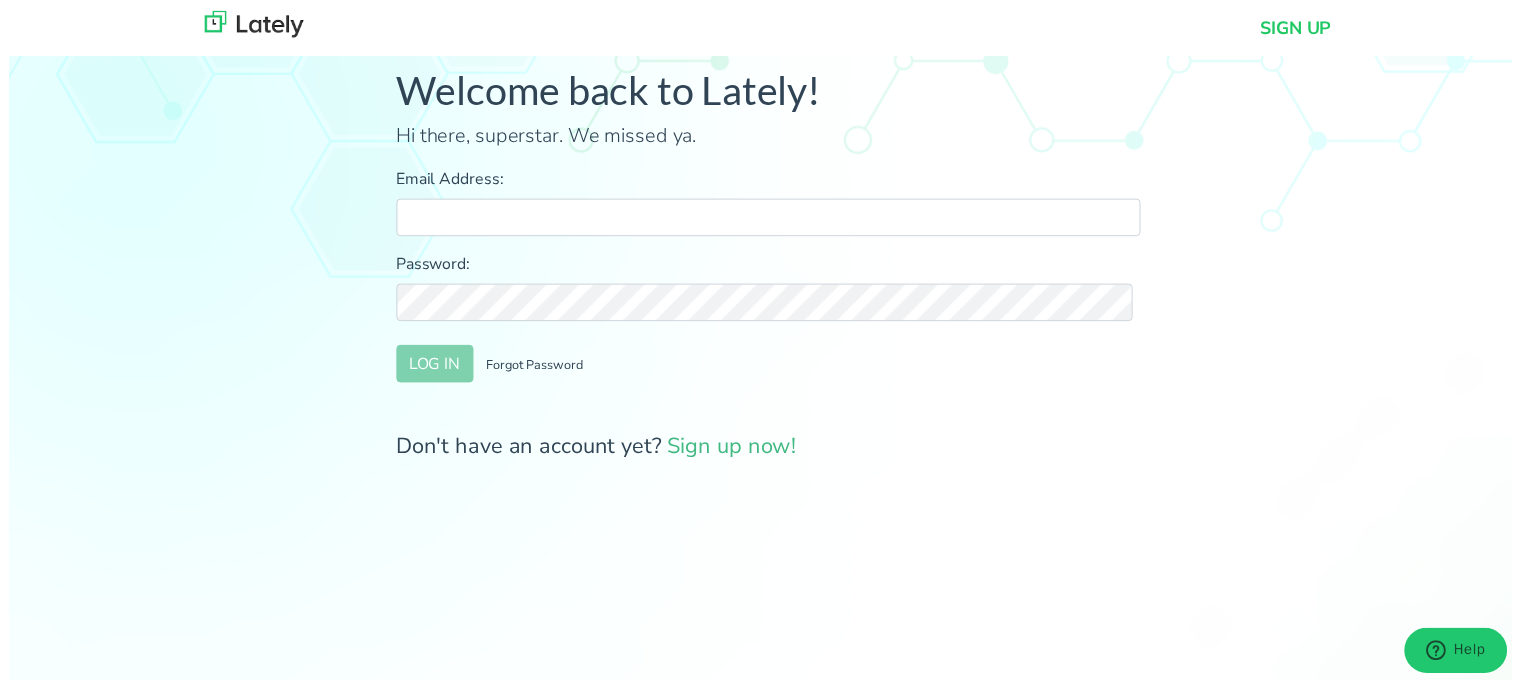 click on "Email Address:" at bounding box center [768, 220] 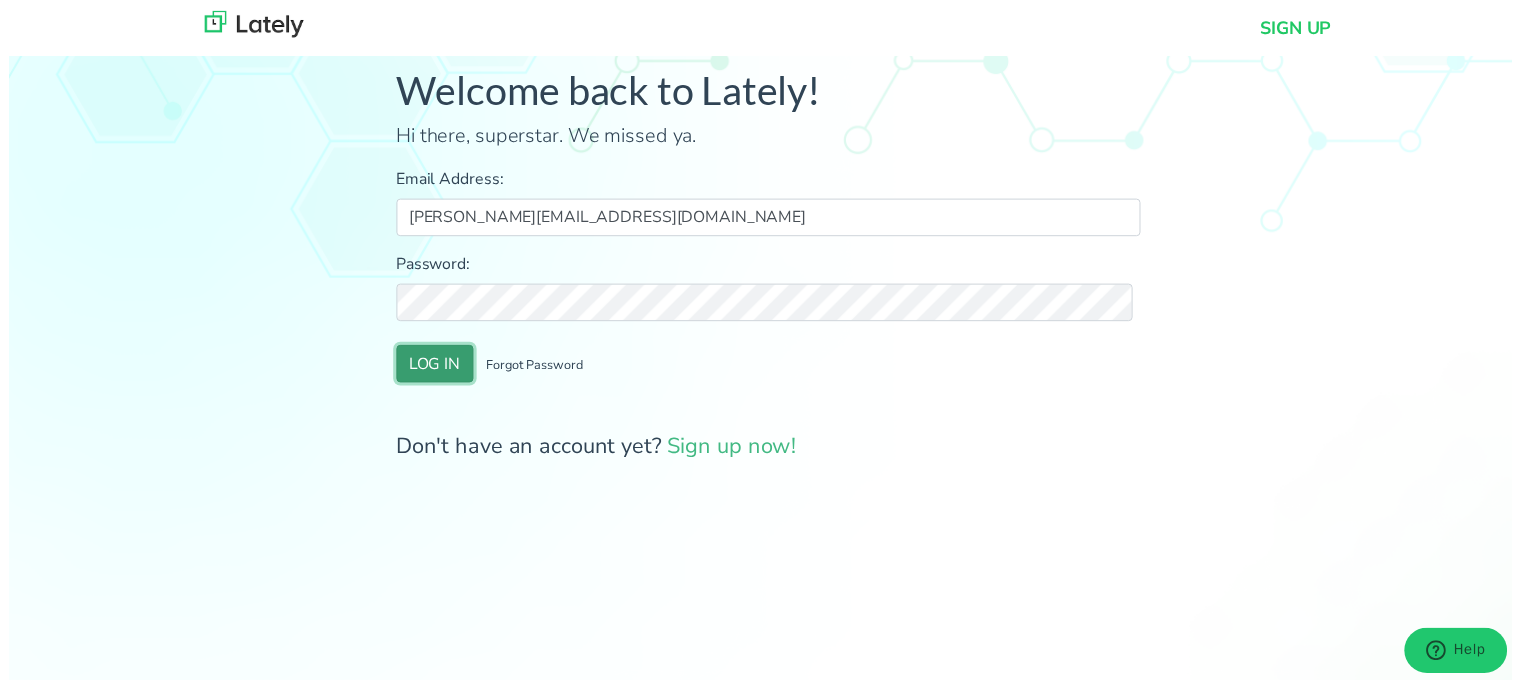 click on "LOG IN" at bounding box center (431, 368) 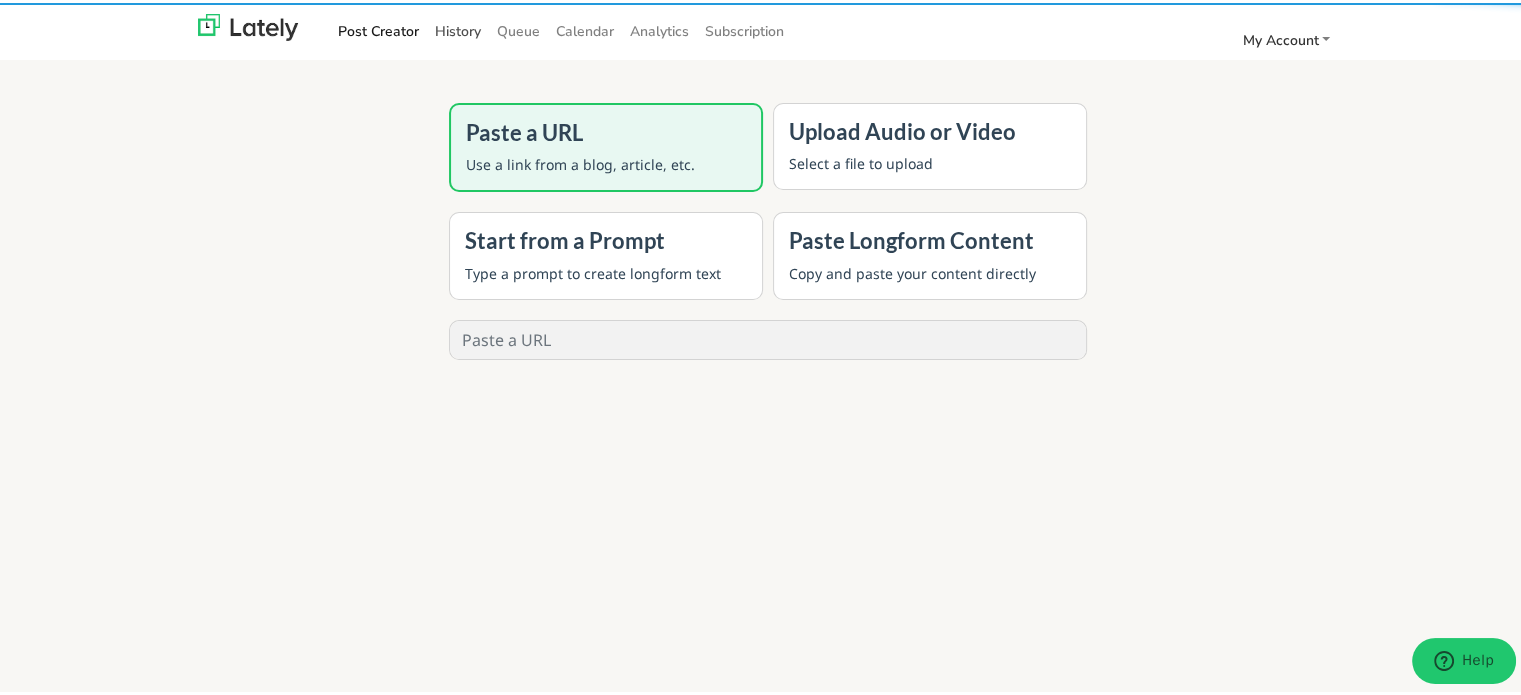 click on "History" at bounding box center (458, 28) 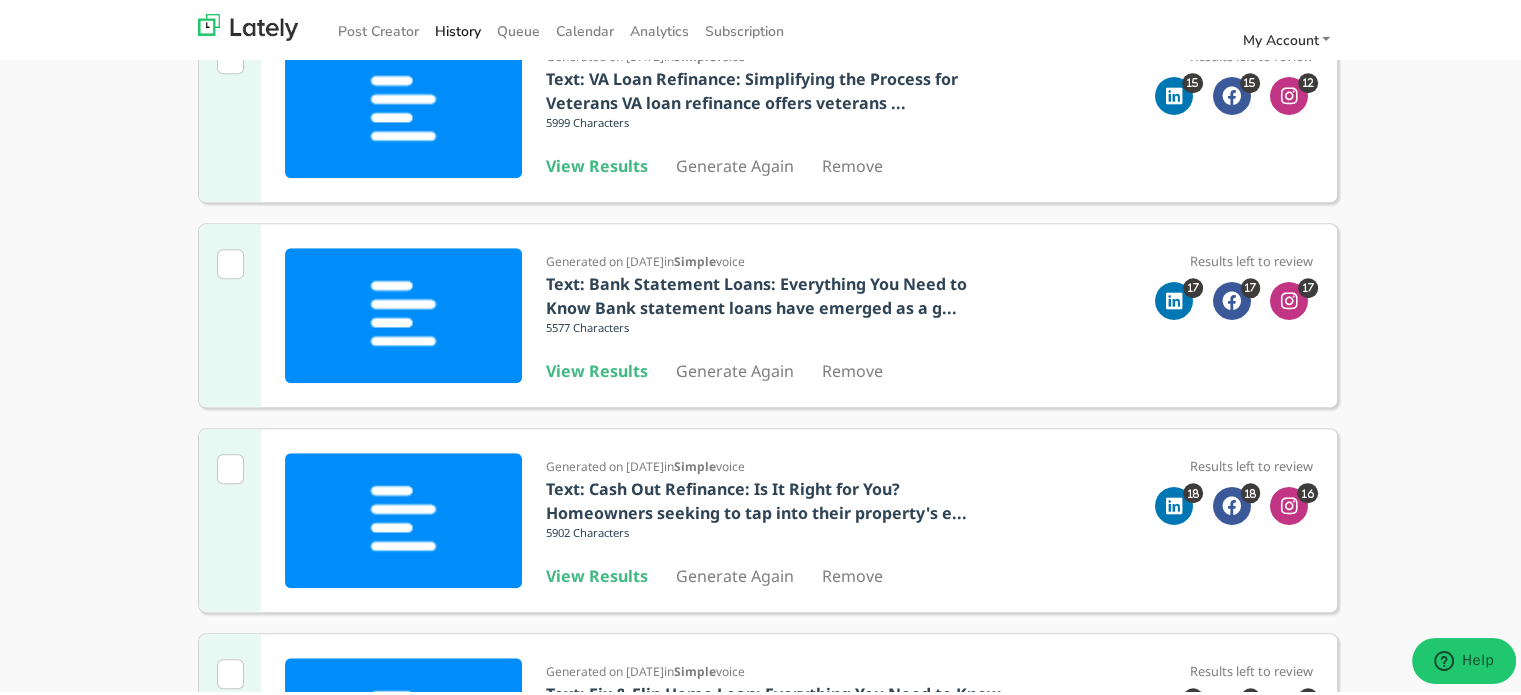 scroll, scrollTop: 1687, scrollLeft: 0, axis: vertical 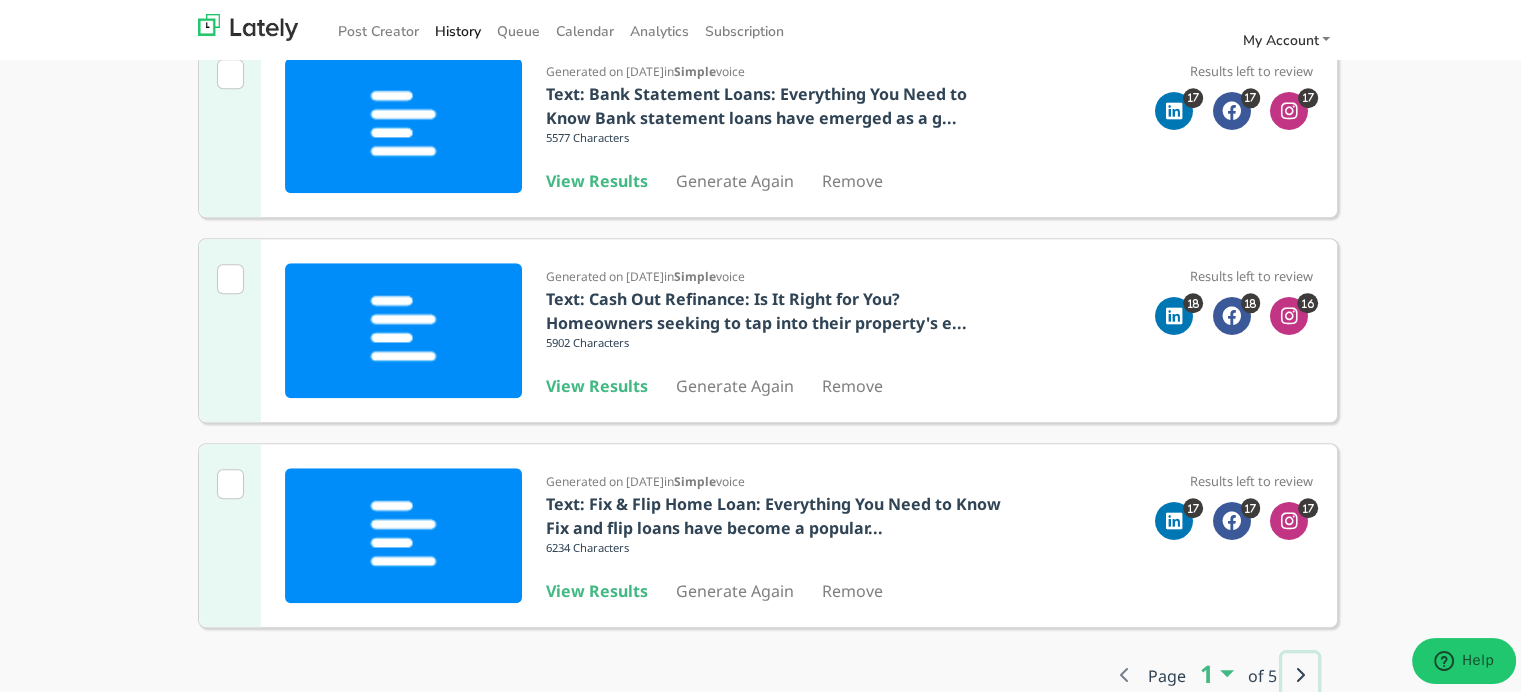 click at bounding box center [1300, 672] 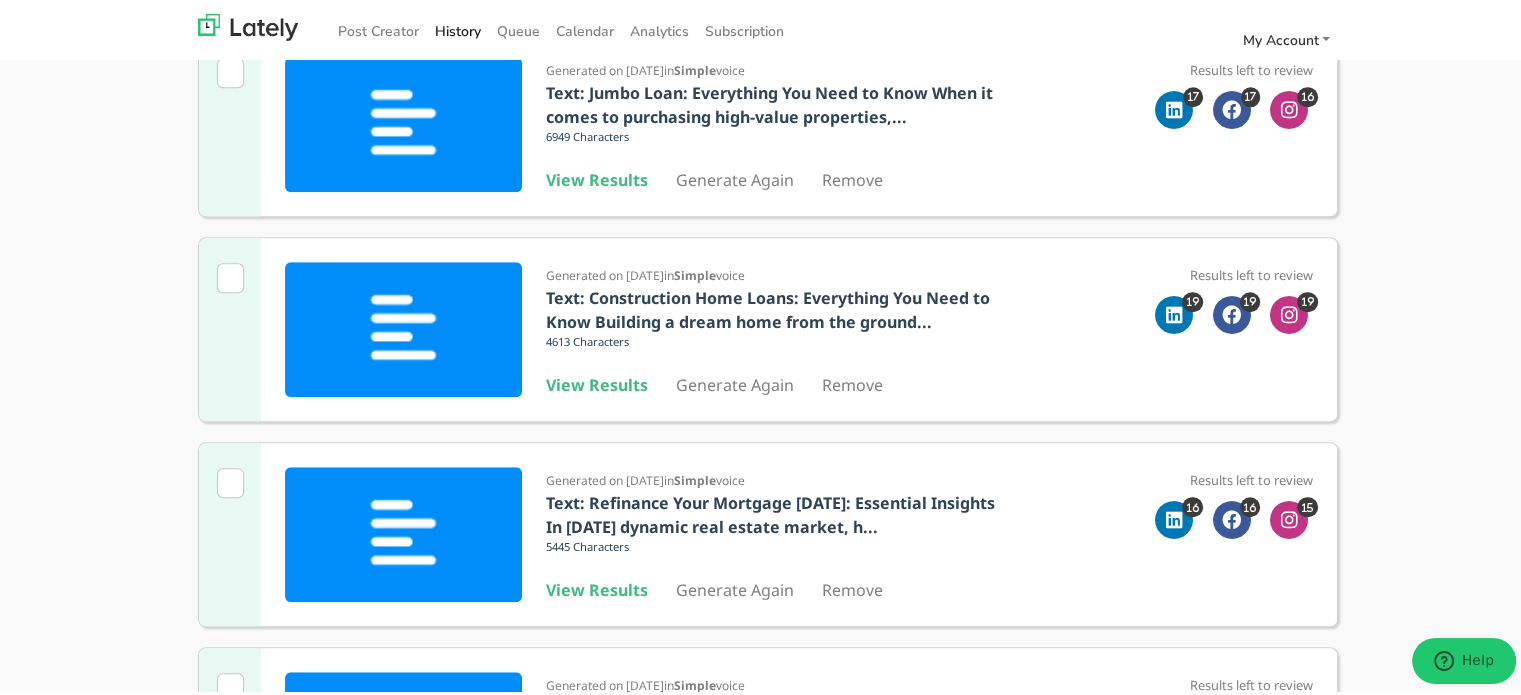 scroll, scrollTop: 1287, scrollLeft: 0, axis: vertical 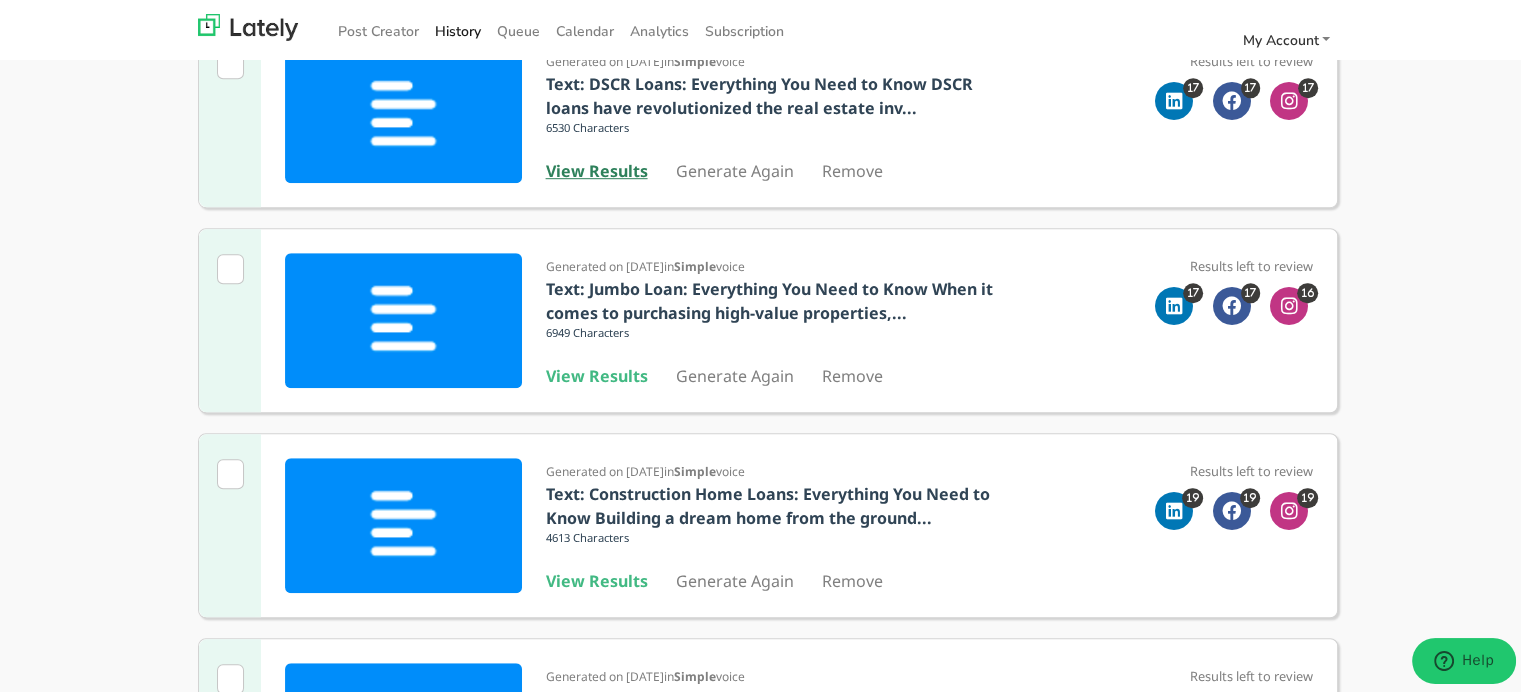 click on "View Results" at bounding box center (597, 168) 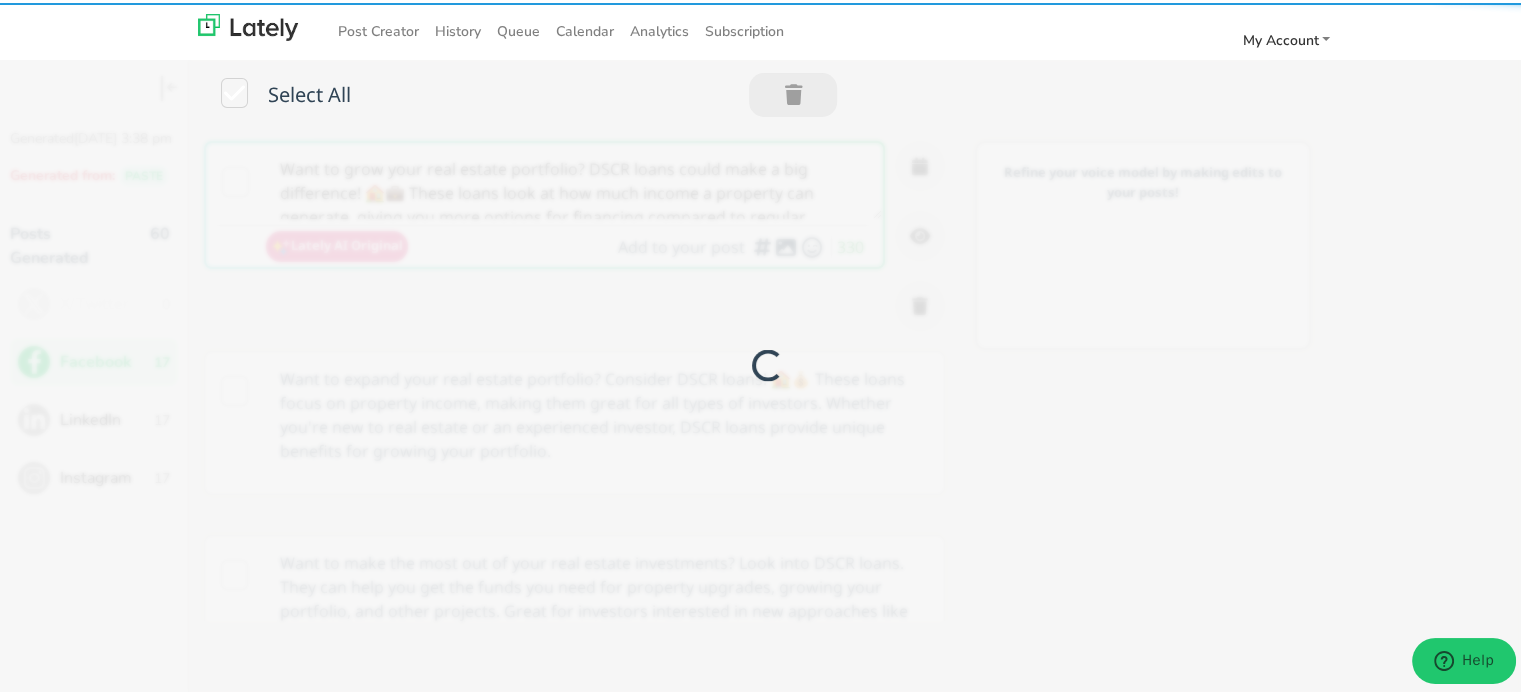 scroll, scrollTop: 0, scrollLeft: 0, axis: both 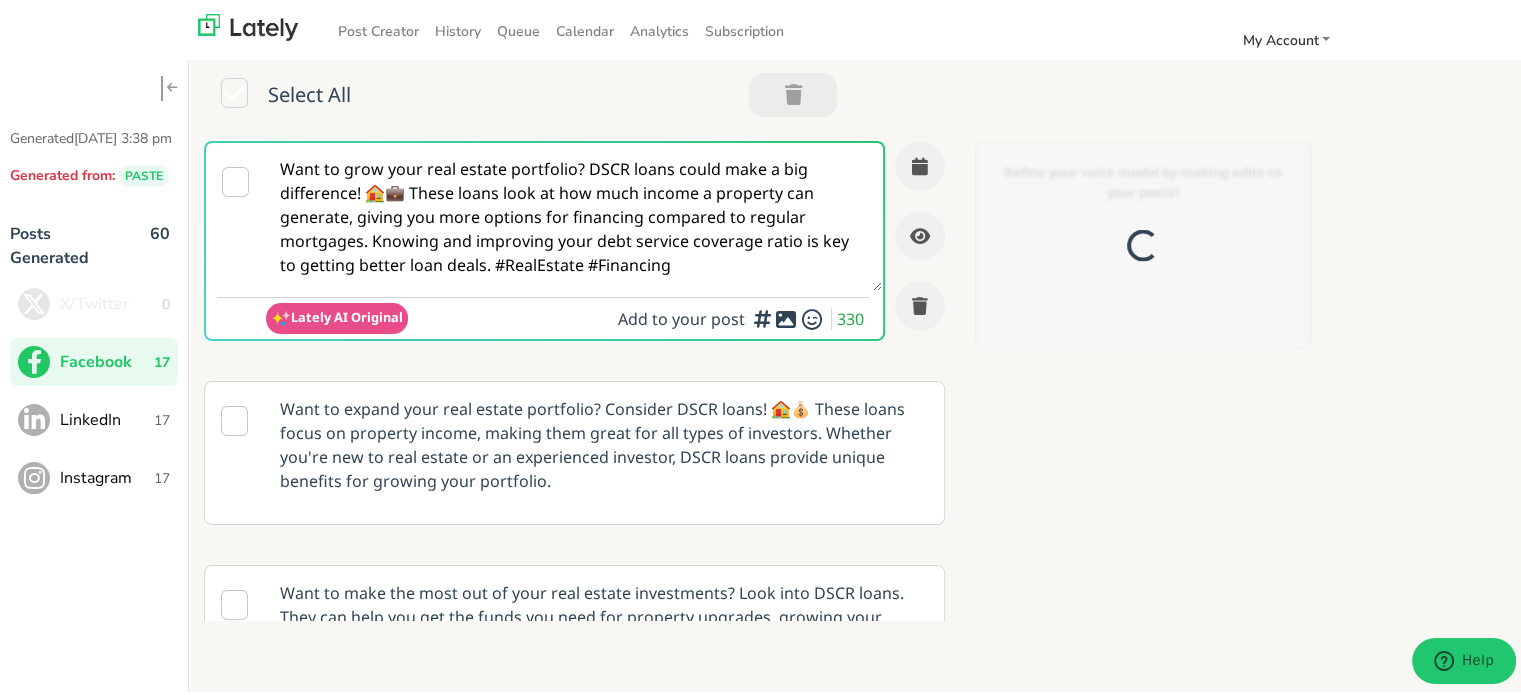 click on "Want to grow your real estate portfolio? DSCR loans could make a big difference! 🏠💼 These loans look at how much income a property can generate, giving you more options for financing compared to regular mortgages. Knowing and improving your debt service coverage ratio is key to getting better loan deals. #RealEstate #Financing" at bounding box center (574, 214) 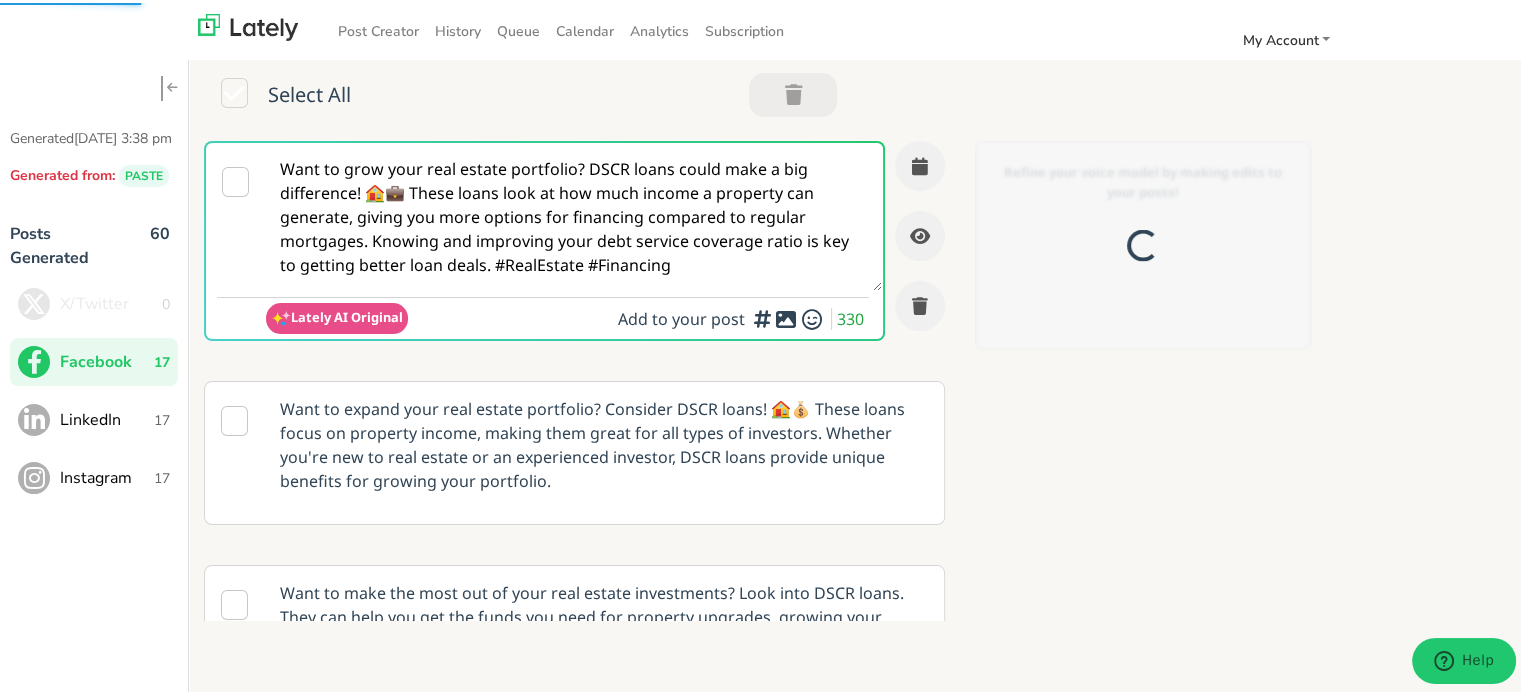 click on "Want to grow your real estate portfolio? DSCR loans could make a big difference! 🏠💼 These loans look at how much income a property can generate, giving you more options for financing compared to regular mortgages. Knowing and improving your debt service coverage ratio is key to getting better loan deals. #RealEstate #Financing" at bounding box center (574, 214) 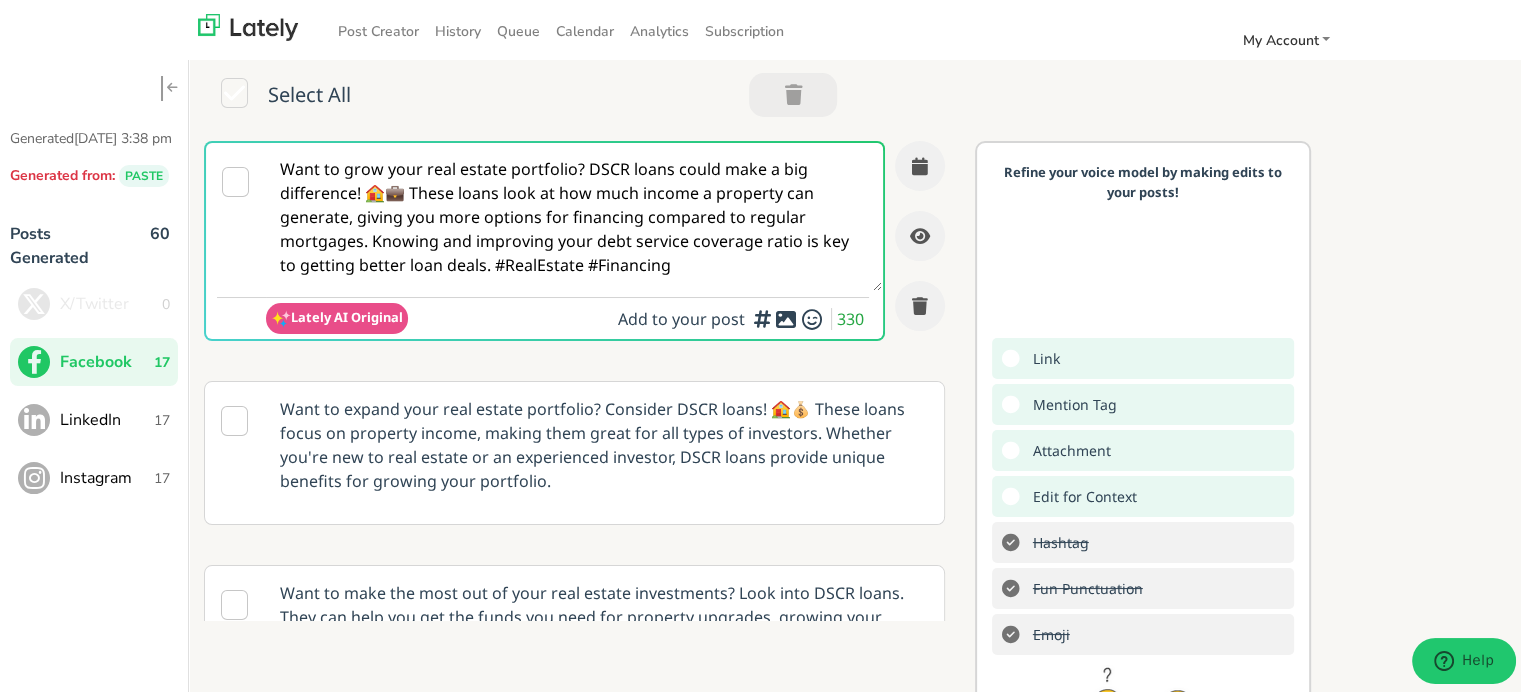 click on "LinkedIn" at bounding box center (107, 417) 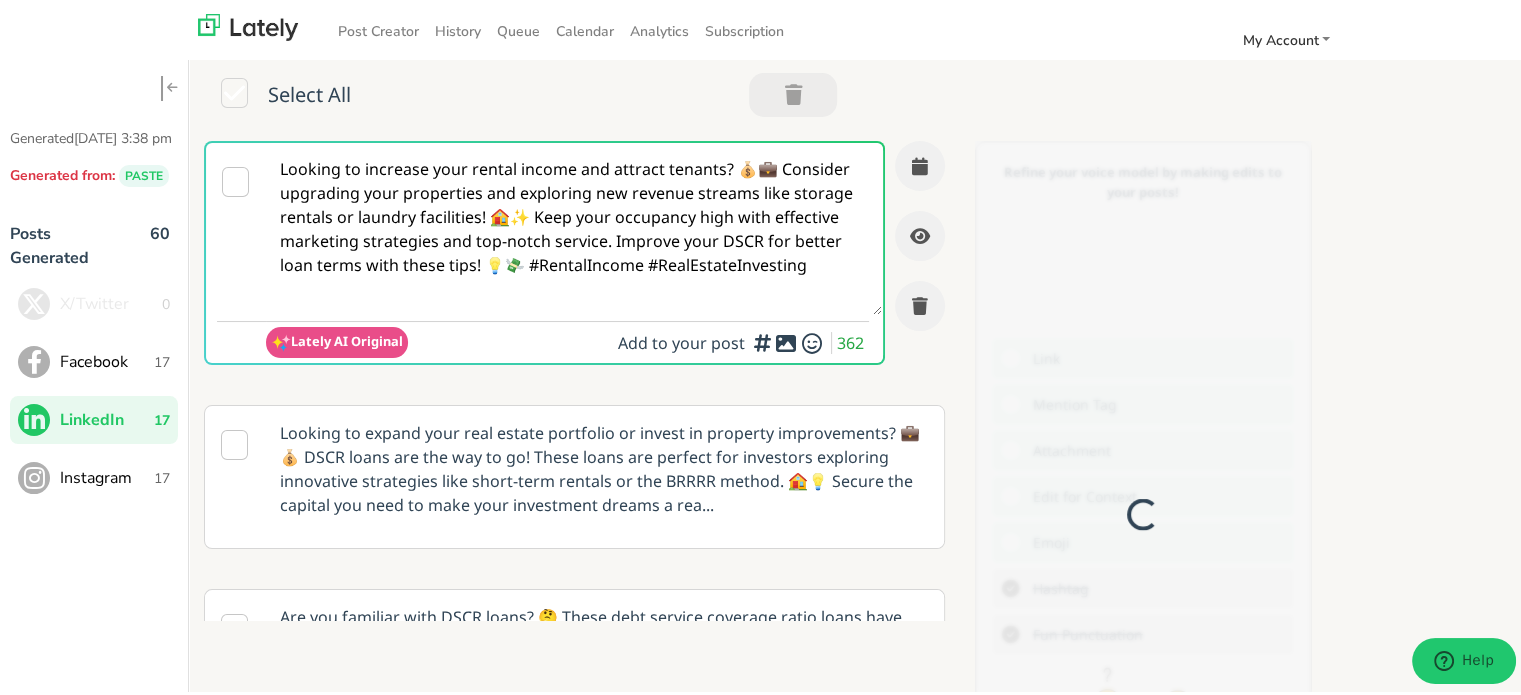 scroll, scrollTop: 0, scrollLeft: 0, axis: both 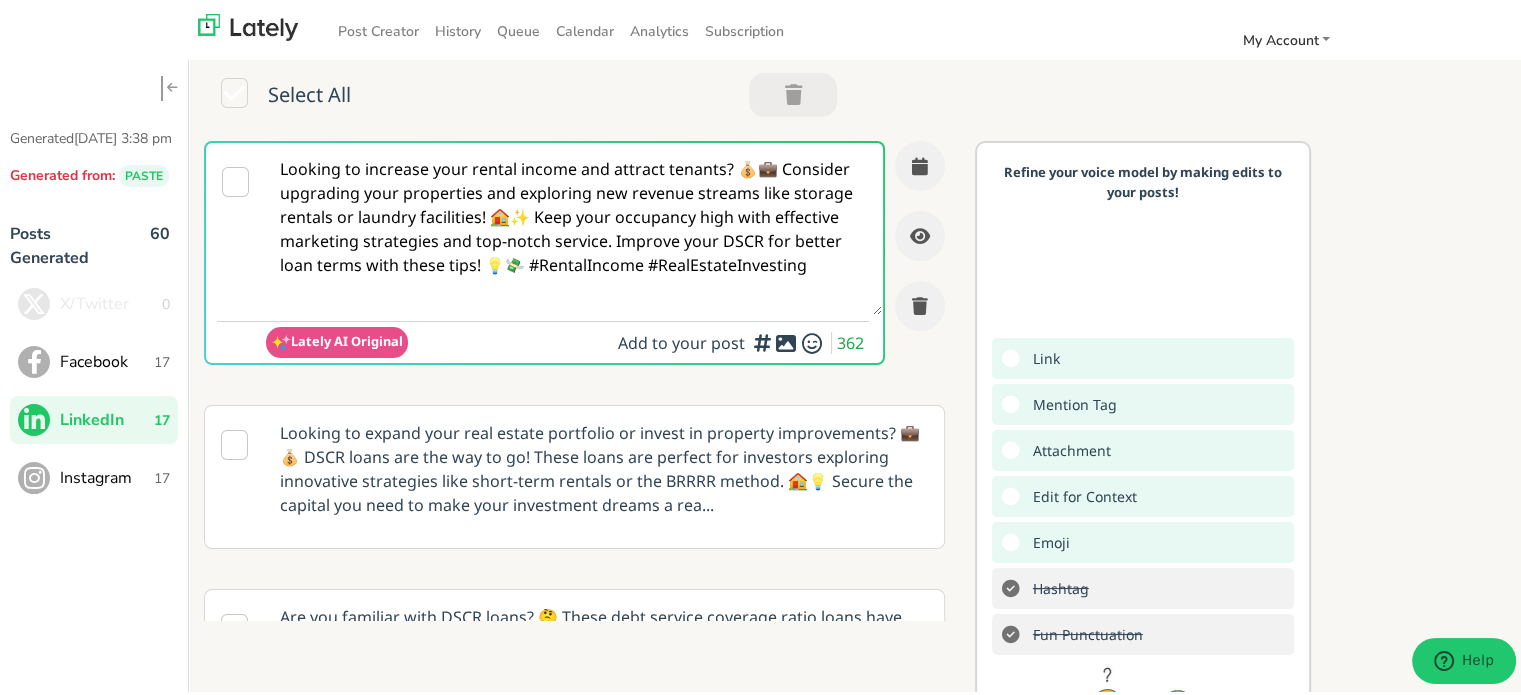 click on "Looking to increase your rental income and attract tenants? 💰💼 Consider upgrading your properties and exploring new revenue streams like storage rentals or laundry facilities! 🏠✨ Keep your occupancy high with effective marketing strategies and top-notch service. Improve your DSCR for better loan terms with these tips! 💡💸 #RentalIncome #RealEstateInvesting" at bounding box center (574, 226) 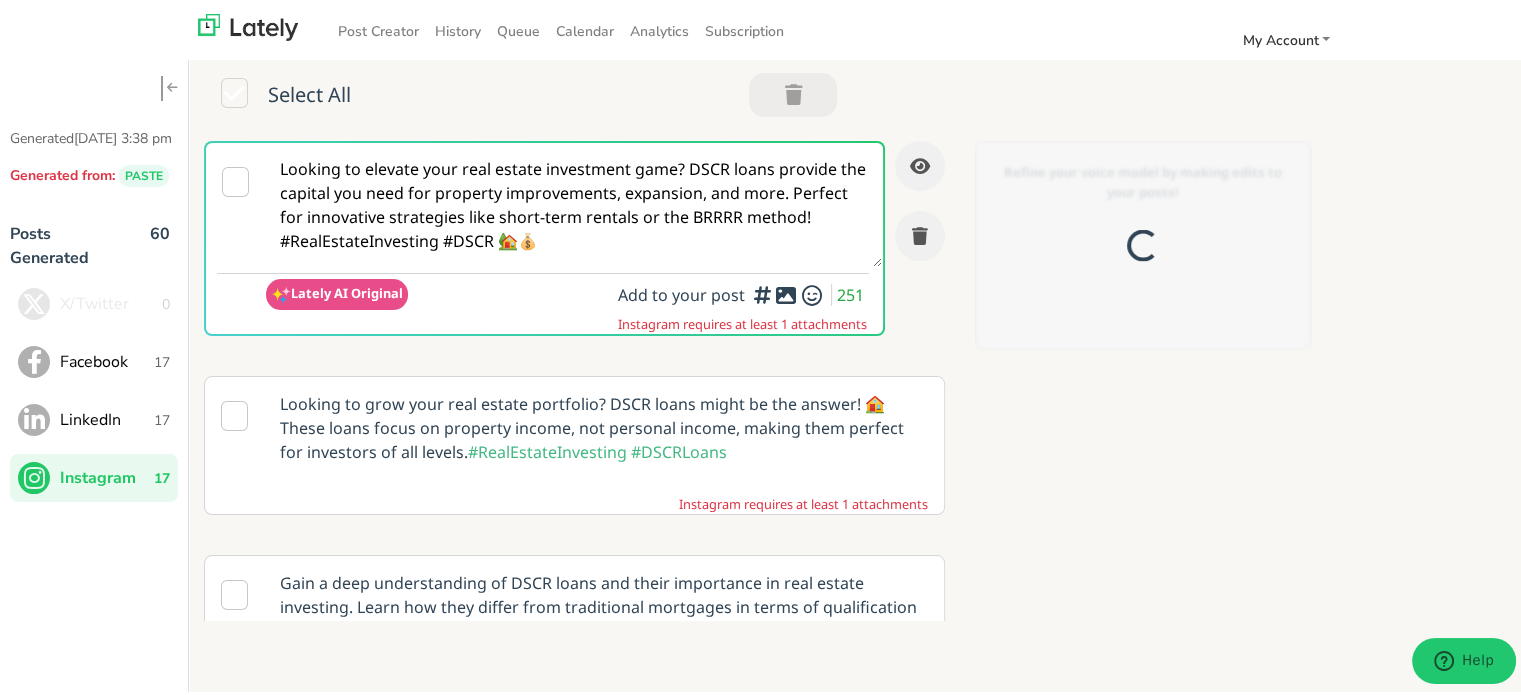 scroll, scrollTop: 0, scrollLeft: 0, axis: both 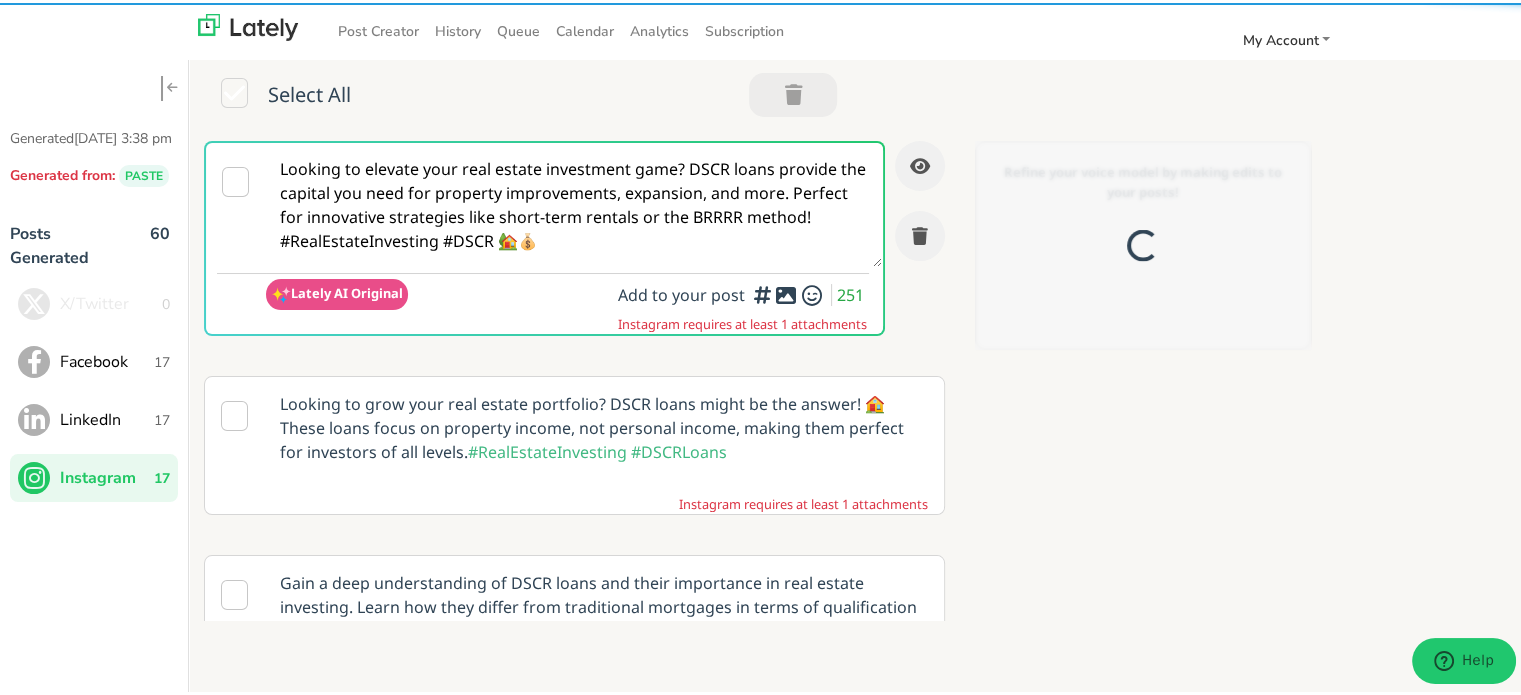 click on "Looking to elevate your real estate investment game? DSCR loans provide the capital you need for property improvements, expansion, and more. Perfect for innovative strategies like short-term rentals or the BRRRR method! #RealEstateInvesting #DSCR 🏡💰" at bounding box center (574, 202) 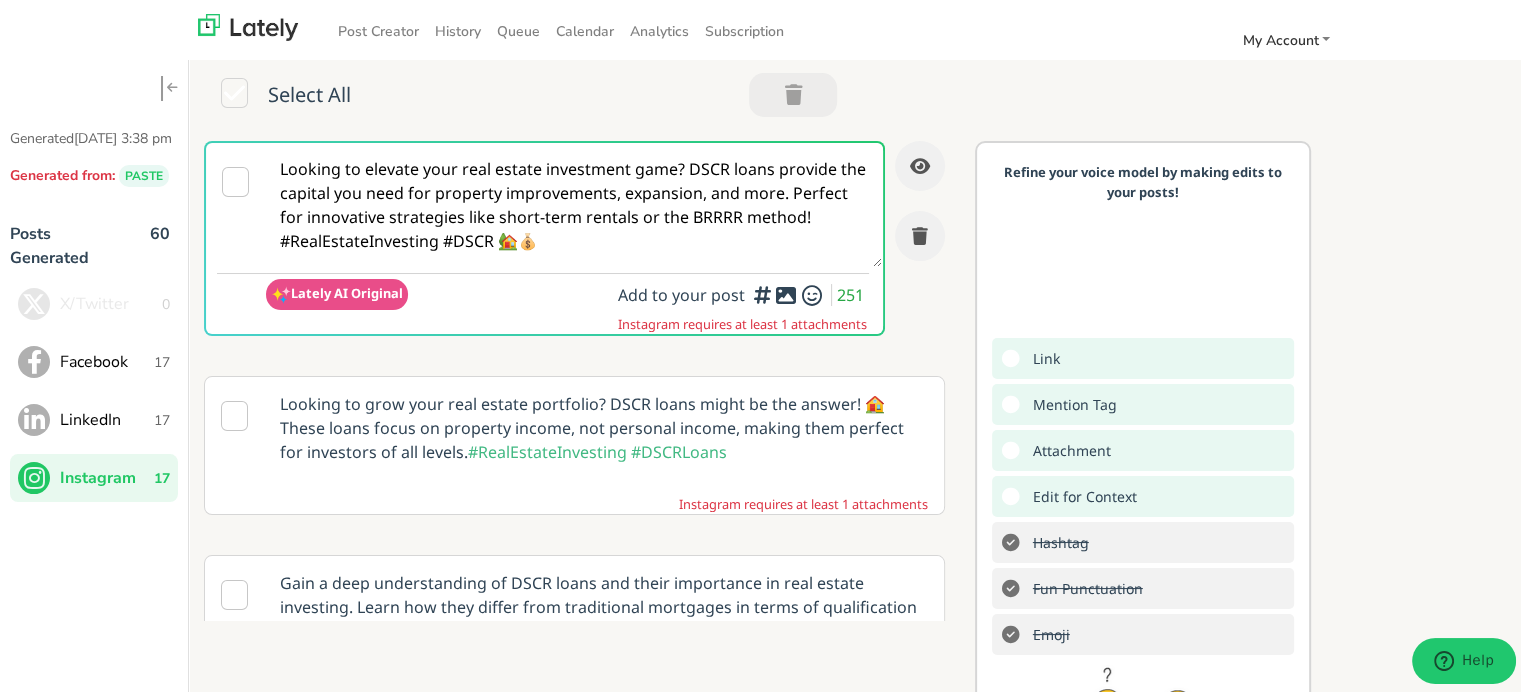 click on "Looking to elevate your real estate investment game? DSCR loans provide the capital you need for property improvements, expansion, and more. Perfect for innovative strategies like short-term rentals or the BRRRR method! #RealEstateInvesting #DSCR 🏡💰" at bounding box center (574, 202) 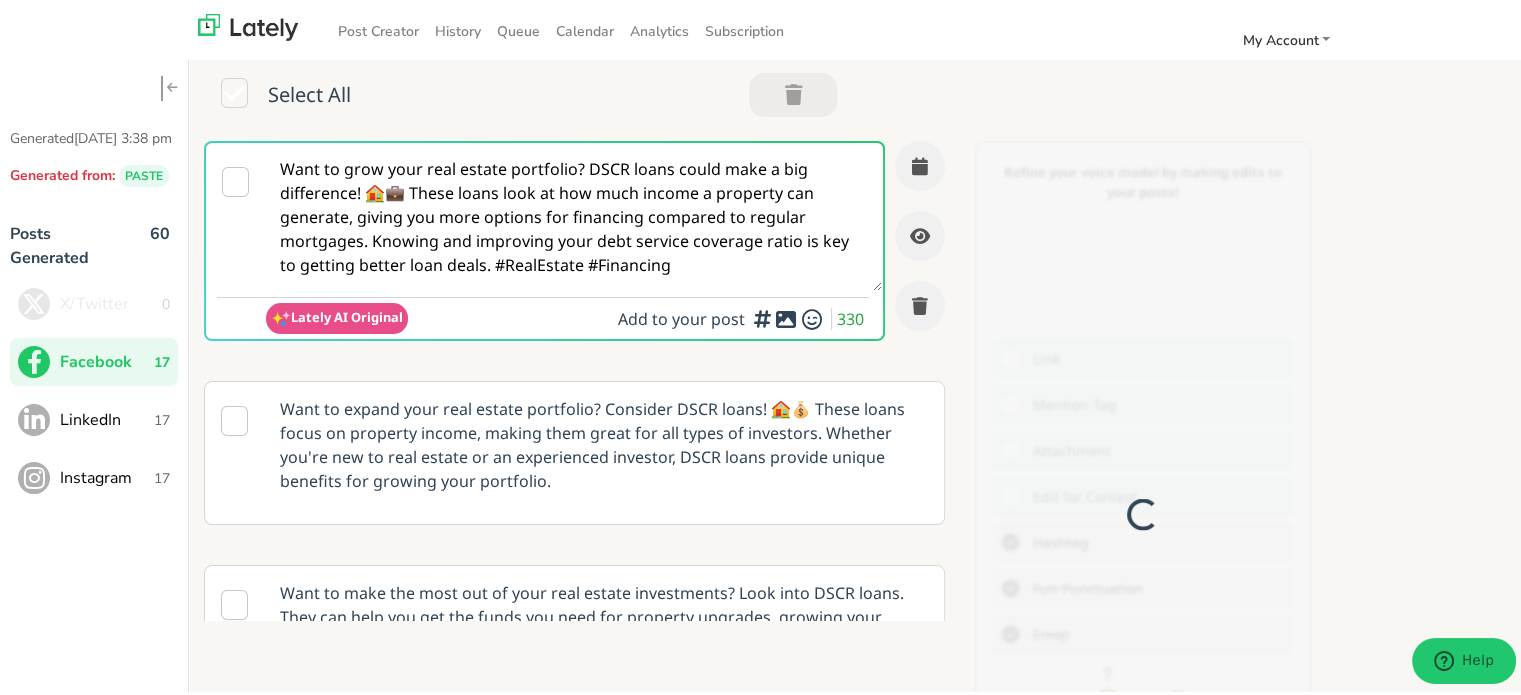 scroll, scrollTop: 0, scrollLeft: 0, axis: both 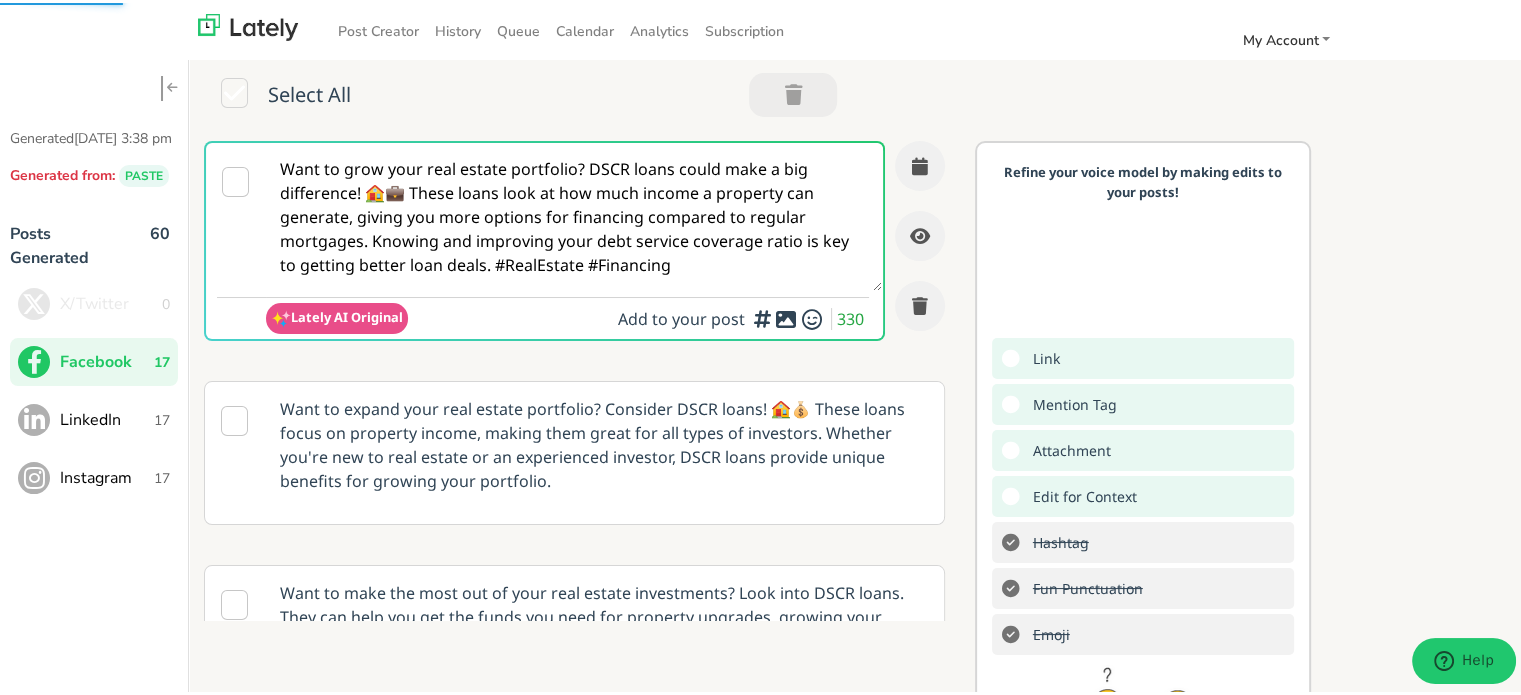click on "Want to grow your real estate portfolio? DSCR loans could make a big difference! 🏠💼 These loans look at how much income a property can generate, giving you more options for financing compared to regular mortgages. Knowing and improving your debt service coverage ratio is key to getting better loan deals. #RealEstate #Financing" at bounding box center [574, 214] 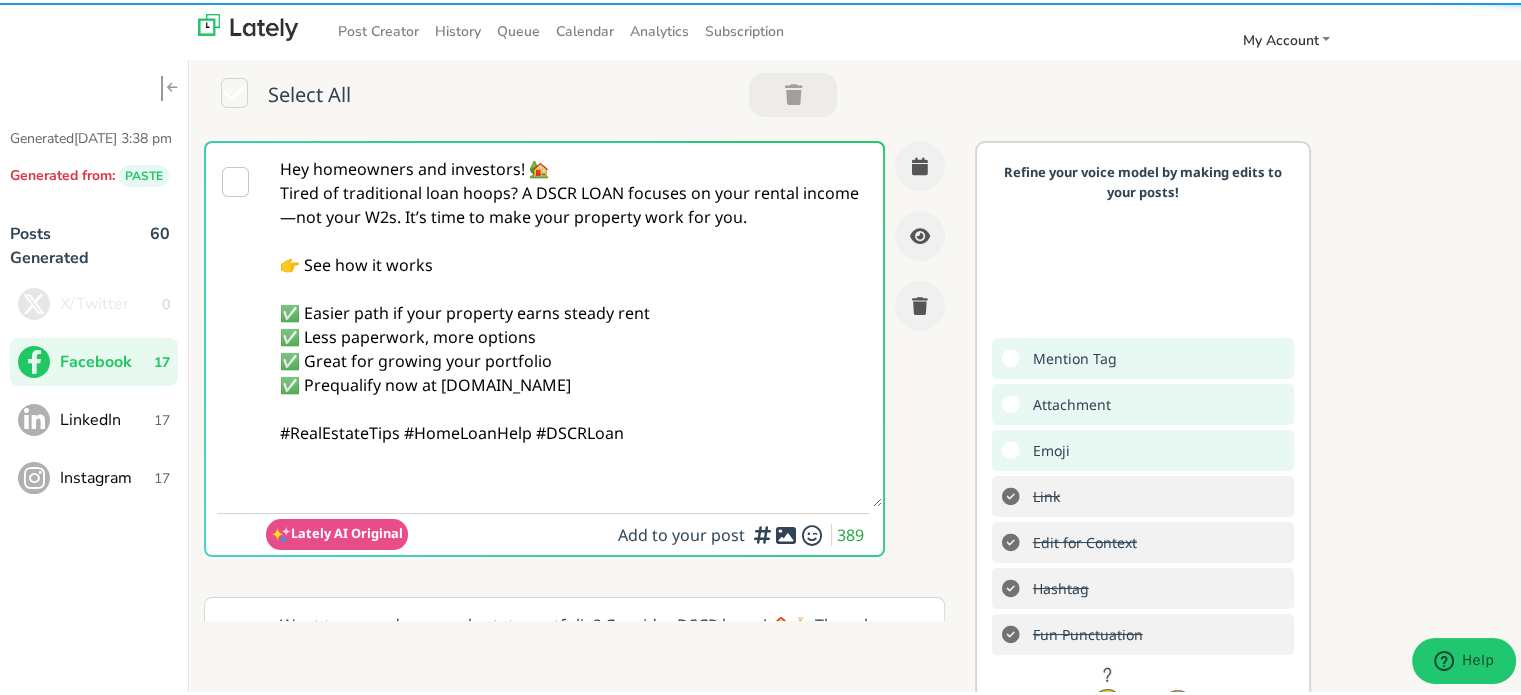 click on "Hey homeowners and investors! 🏡
Tired of traditional loan hoops? A DSCR LOAN focuses on your rental income—not your W2s. It’s time to make your property work for you.
👉 See how it works
✅ Easier path if your property earns steady rent
✅ Less paperwork, more options
✅ Great for growing your portfolio
✅ Prequalify now at [DOMAIN_NAME]
#RealEstateTips #HomeLoanHelp #DSCRLoan" at bounding box center [574, 322] 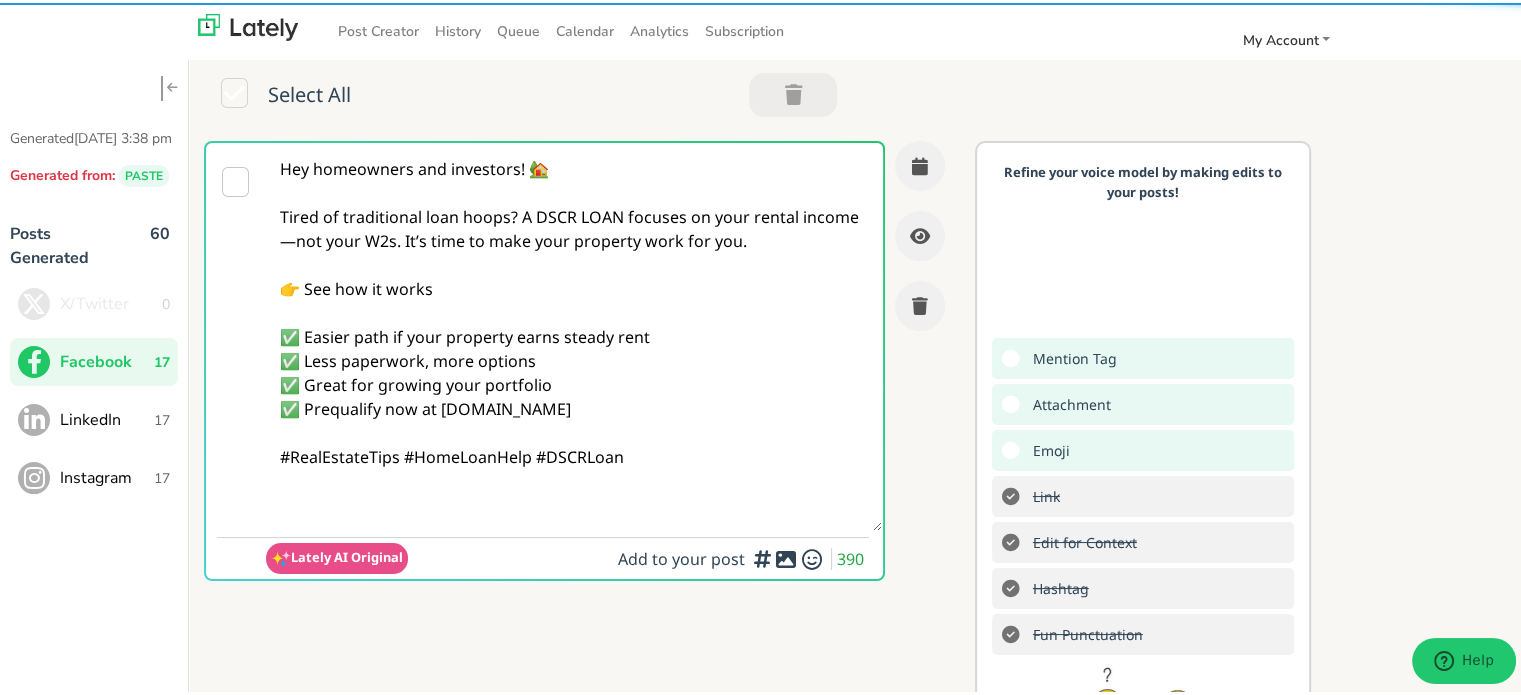 click on "Hey homeowners and investors! 🏡
Tired of traditional loan hoops? A DSCR LOAN focuses on your rental income—not your W2s. It’s time to make your property work for you.
👉 See how it works
✅ Easier path if your property earns steady rent
✅ Less paperwork, more options
✅ Great for growing your portfolio
✅ Prequalify now at [DOMAIN_NAME]
#RealEstateTips #HomeLoanHelp #DSCRLoan" at bounding box center [574, 334] 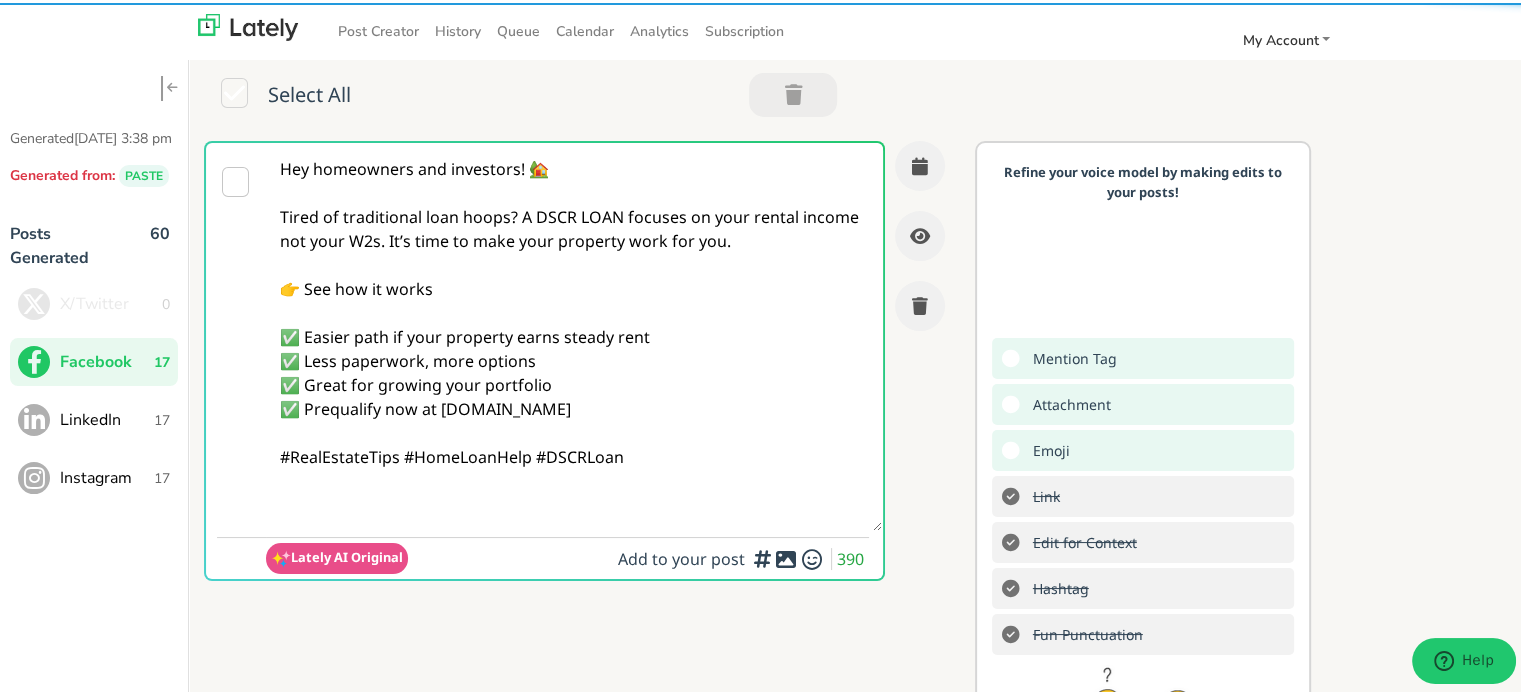 click on "Hey homeowners and investors! 🏡
Tired of traditional loan hoops? A DSCR LOAN focuses on your rental income not your W2s. It’s time to make your property work for you.
👉 See how it works
✅ Easier path if your property earns steady rent
✅ Less paperwork, more options
✅ Great for growing your portfolio
✅ Prequalify now at [DOMAIN_NAME]
#RealEstateTips #HomeLoanHelp #DSCRLoan" at bounding box center (574, 334) 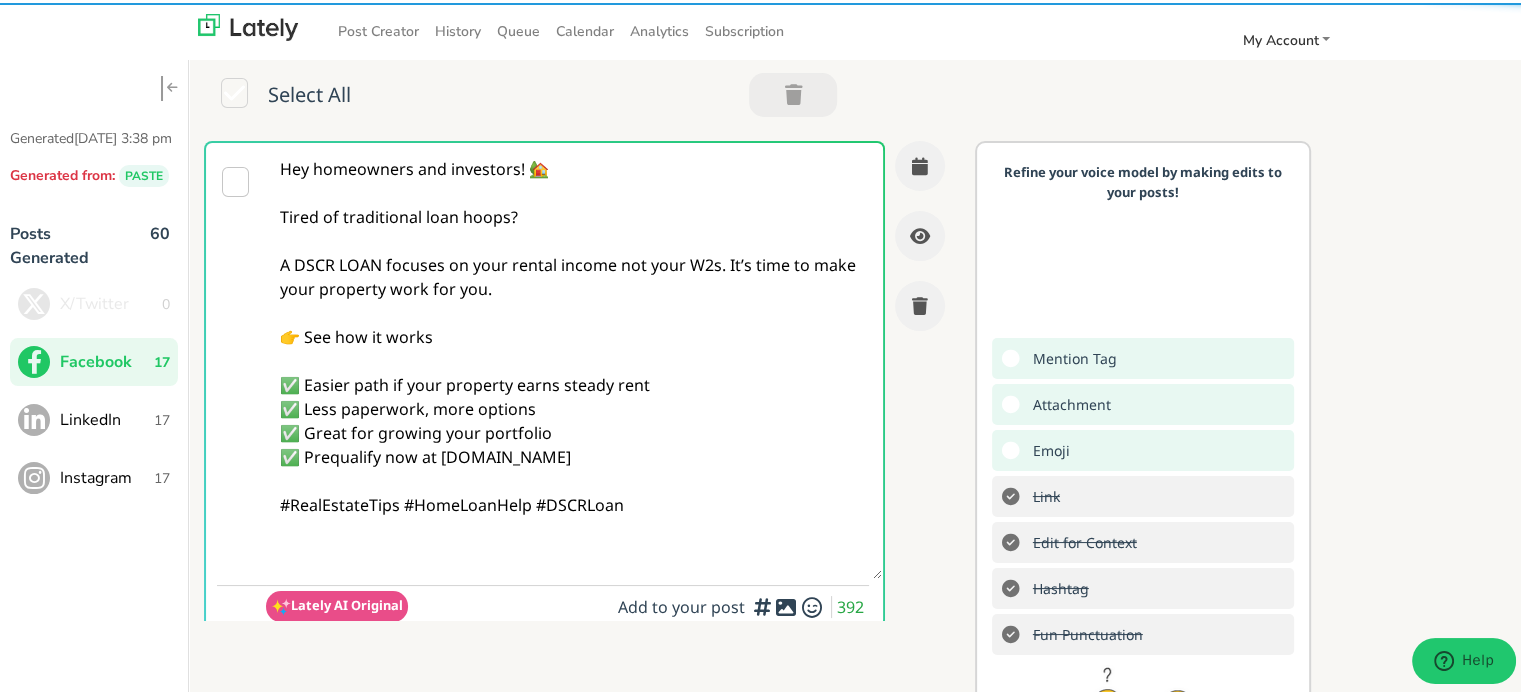 scroll, scrollTop: 100, scrollLeft: 0, axis: vertical 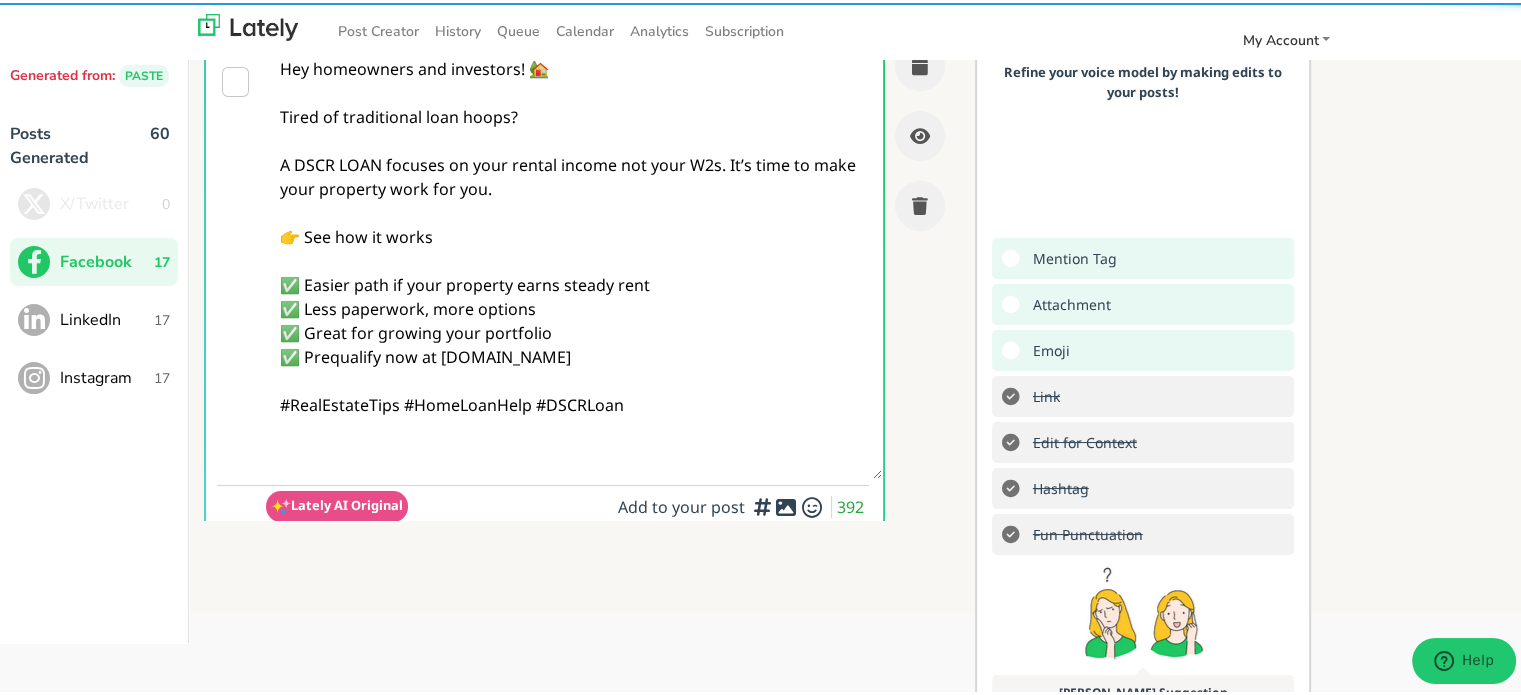 click on "Hey homeowners and investors! 🏡
Tired of traditional loan hoops?
A DSCR LOAN focuses on your rental income not your W2s. It’s time to make your property work for you.
👉 See how it works
✅ Easier path if your property earns steady rent
✅ Less paperwork, more options
✅ Great for growing your portfolio
✅ Prequalify now at [DOMAIN_NAME]
#RealEstateTips #HomeLoanHelp #DSCRLoan" at bounding box center (574, 258) 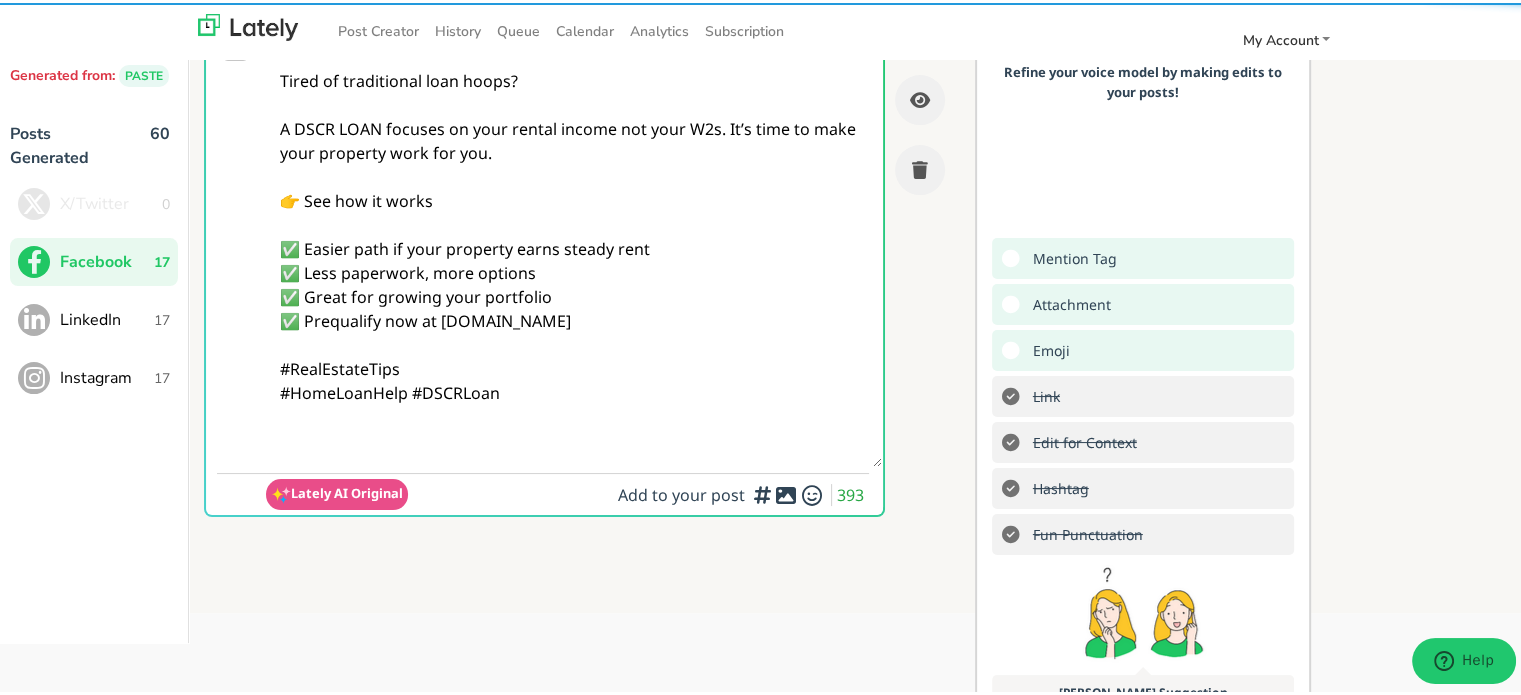 scroll, scrollTop: 100, scrollLeft: 0, axis: vertical 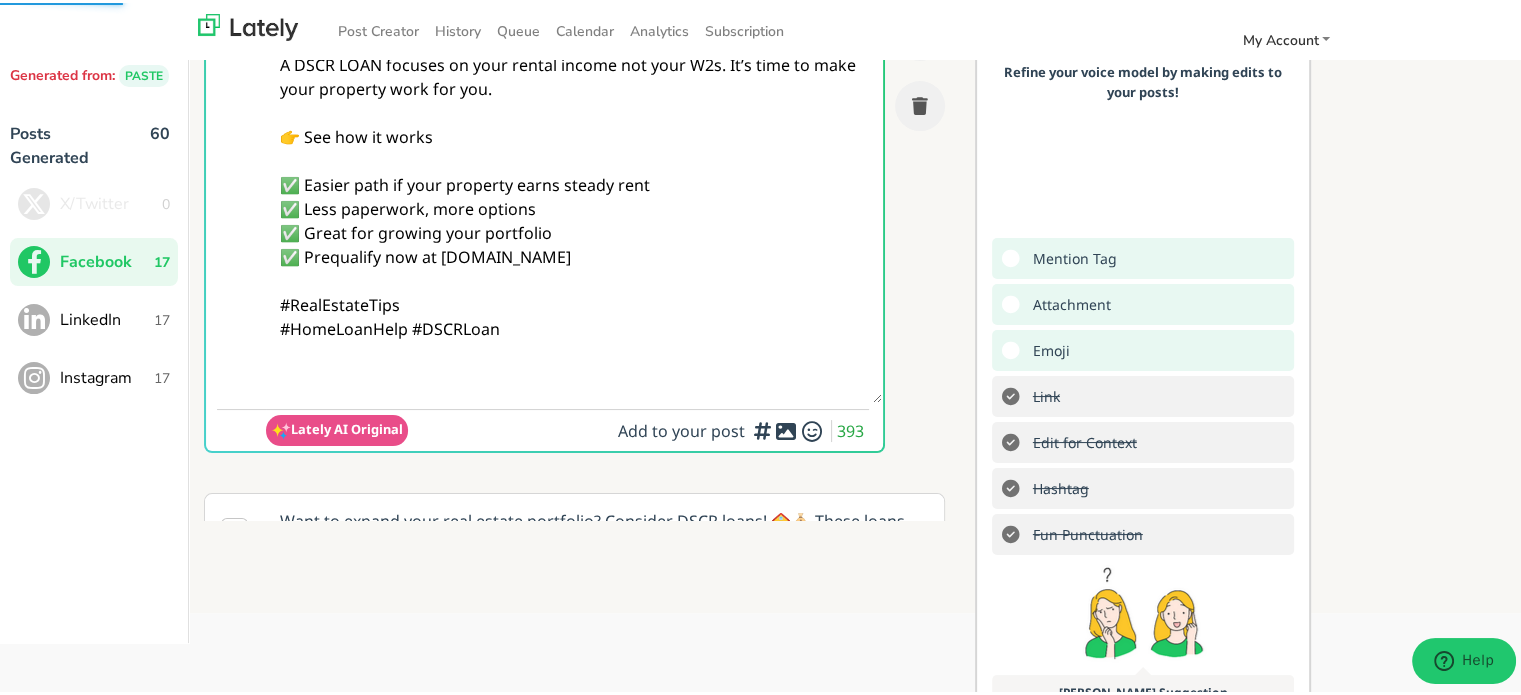 click on "Hey homeowners and investors! 🏡
Tired of traditional loan hoops?
A DSCR LOAN focuses on your rental income not your W2s. It’s time to make your property work for you.
👉 See how it works
✅ Easier path if your property earns steady rent
✅ Less paperwork, more options
✅ Great for growing your portfolio
✅ Prequalify now at [DOMAIN_NAME]
#RealEstateTips
#HomeLoanHelp #DSCRLoan" at bounding box center (574, 170) 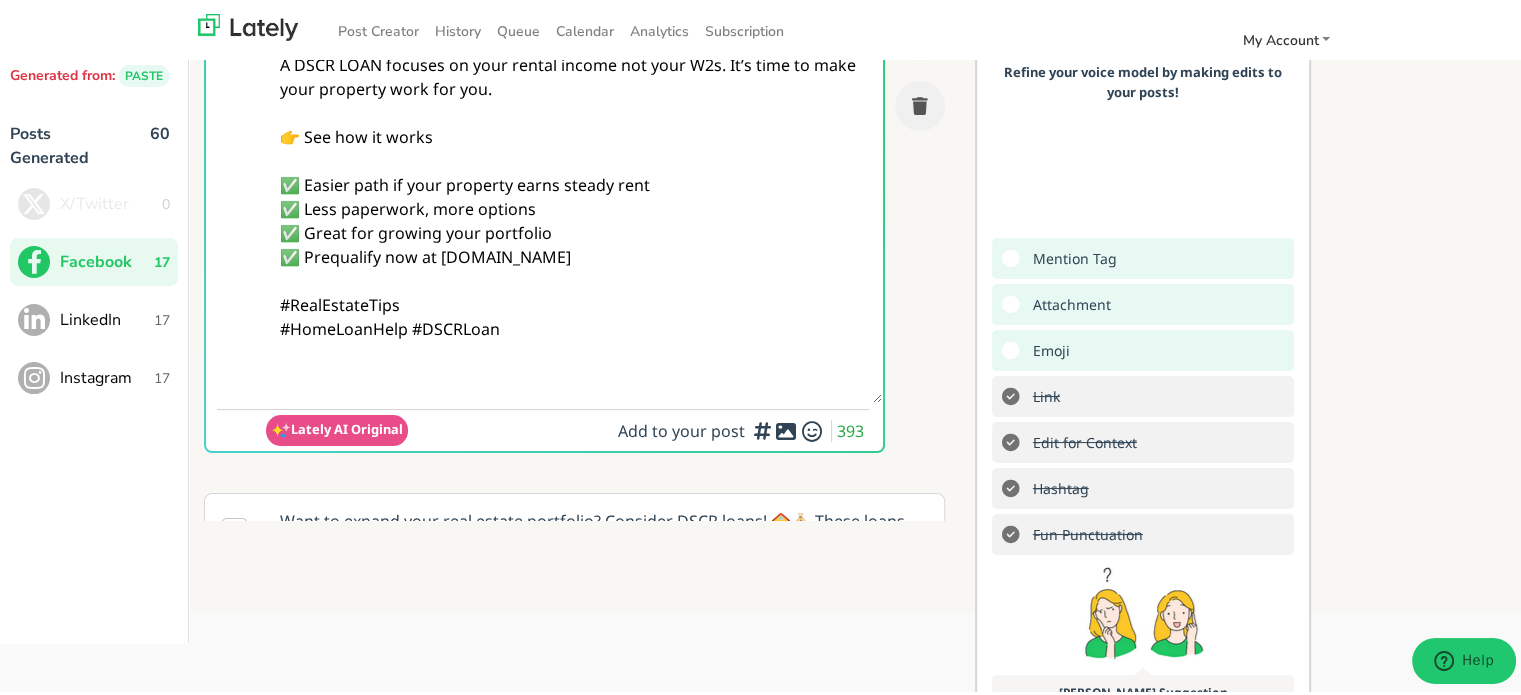 paste on "Follow Us On Our Social Media Platforms!
Facebook: [URL][DOMAIN_NAME]
LinkedIn: [URL][DOMAIN_NAME]
Instagram: [URL][DOMAIN_NAME][DOMAIN_NAME]" 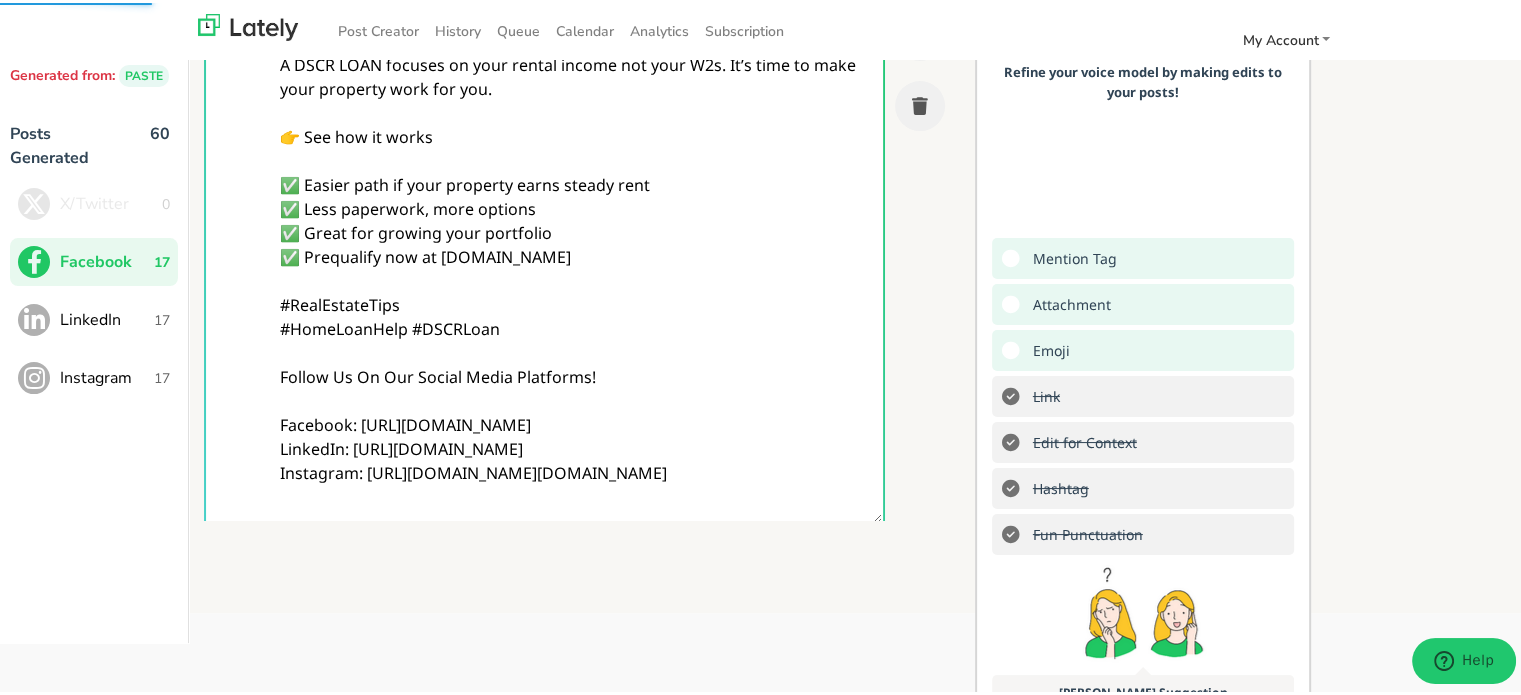 type on "Hey homeowners and investors! 🏡
Tired of traditional loan hoops?
A DSCR LOAN focuses on your rental income not your W2s. It’s time to make your property work for you.
👉 See how it works
✅ Easier path if your property earns steady rent
✅ Less paperwork, more options
✅ Great for growing your portfolio
✅ Prequalify now at [DOMAIN_NAME]
#RealEstateTips
#HomeLoanHelp #DSCRLoan
Follow Us On Our Social Media Platforms!
Facebook: [URL][DOMAIN_NAME]
LinkedIn: [URL][DOMAIN_NAME]
Instagram: [URL][DOMAIN_NAME][DOMAIN_NAME]" 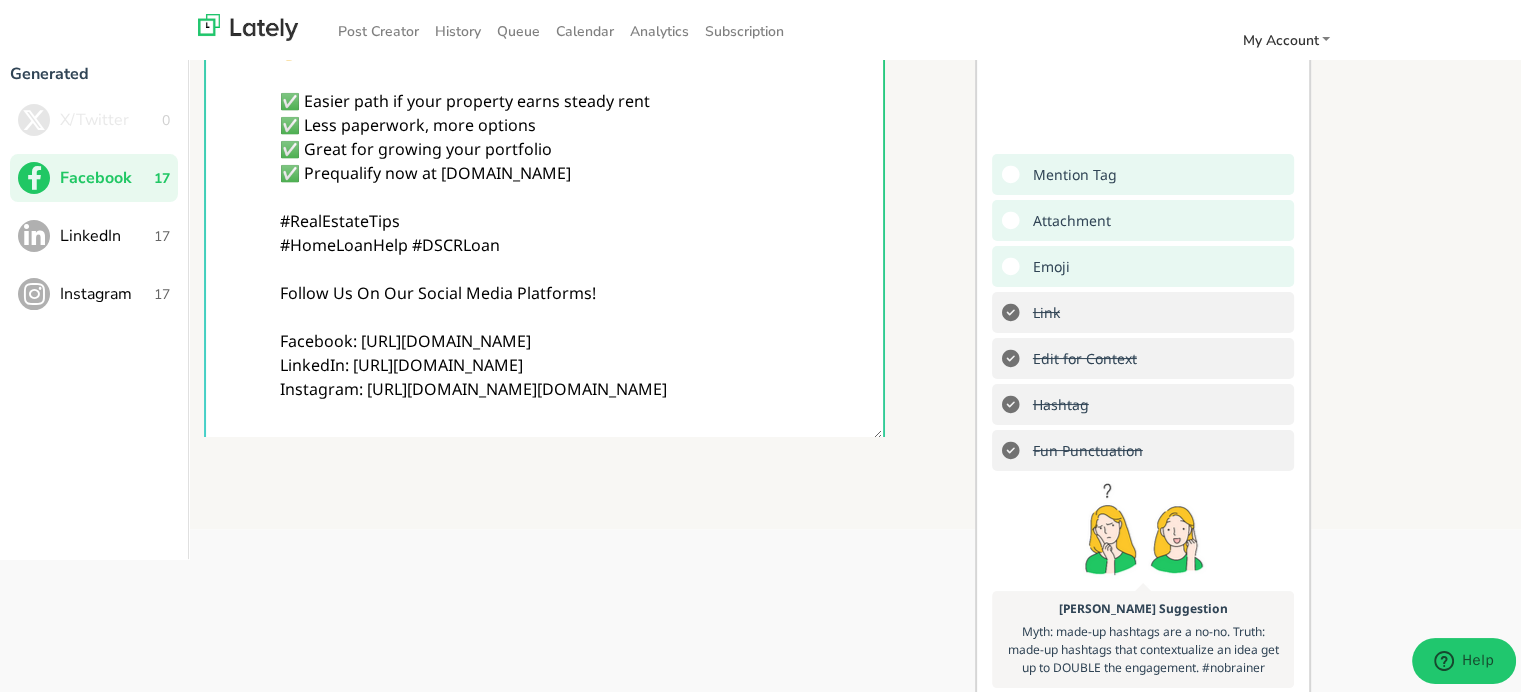 scroll, scrollTop: 256, scrollLeft: 0, axis: vertical 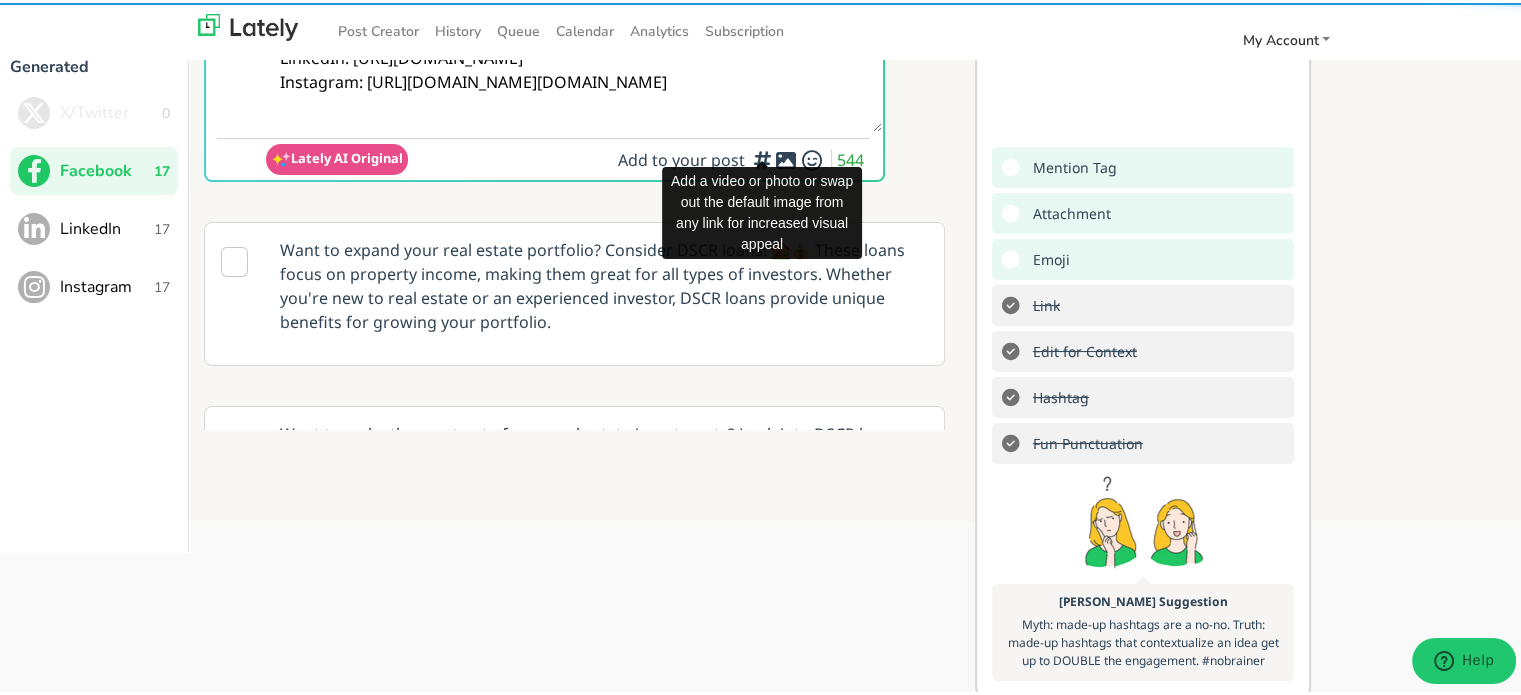 click on "Add a video or photo or swap out the default image from any link for increased visual appeal" at bounding box center [762, 210] 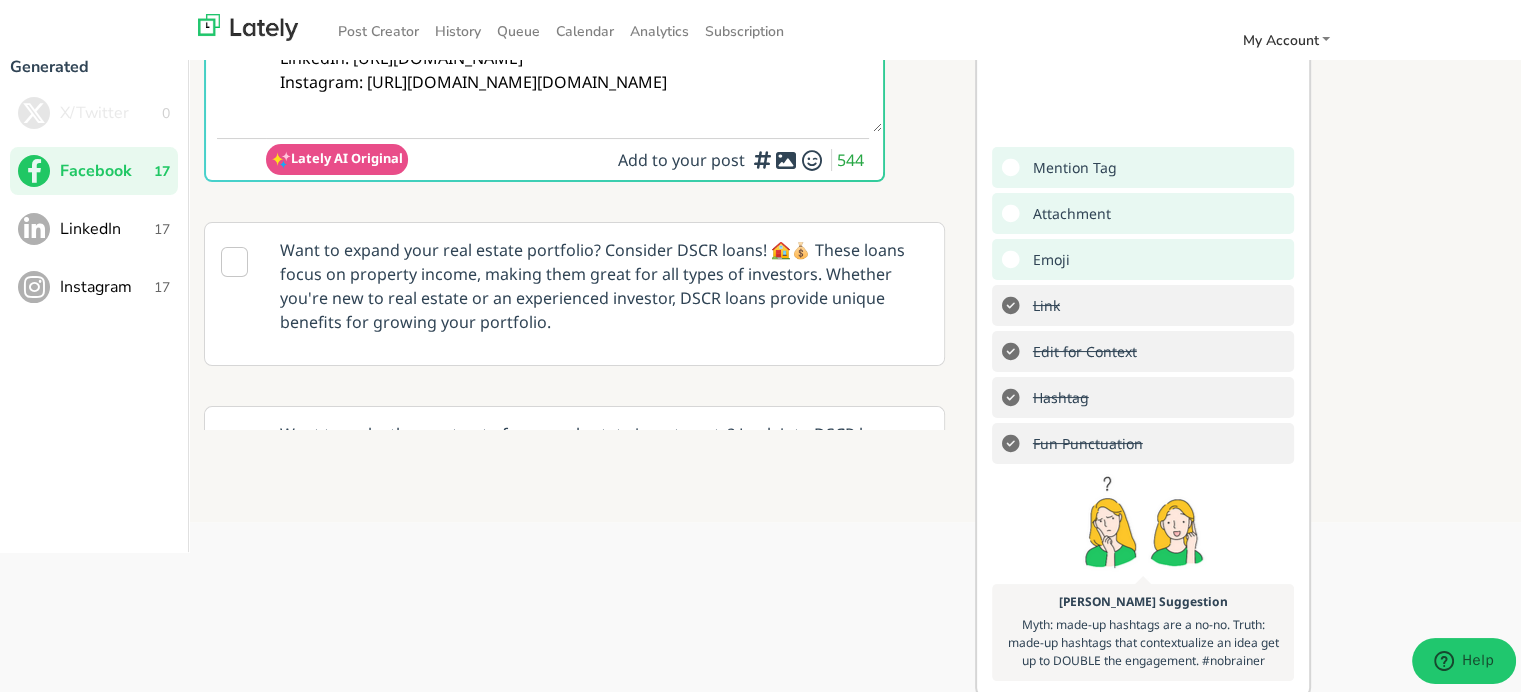 click at bounding box center (786, 157) 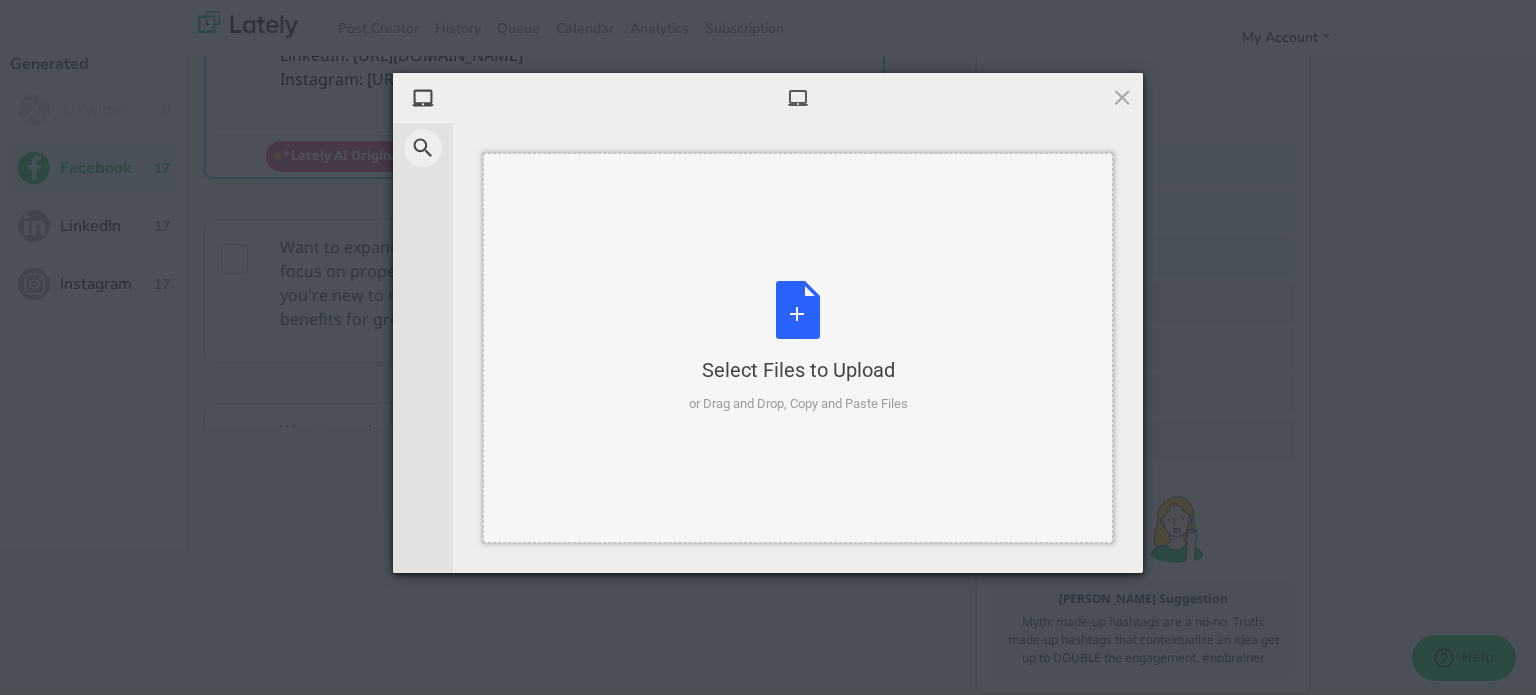 click on "Select Files to Upload" at bounding box center (798, 370) 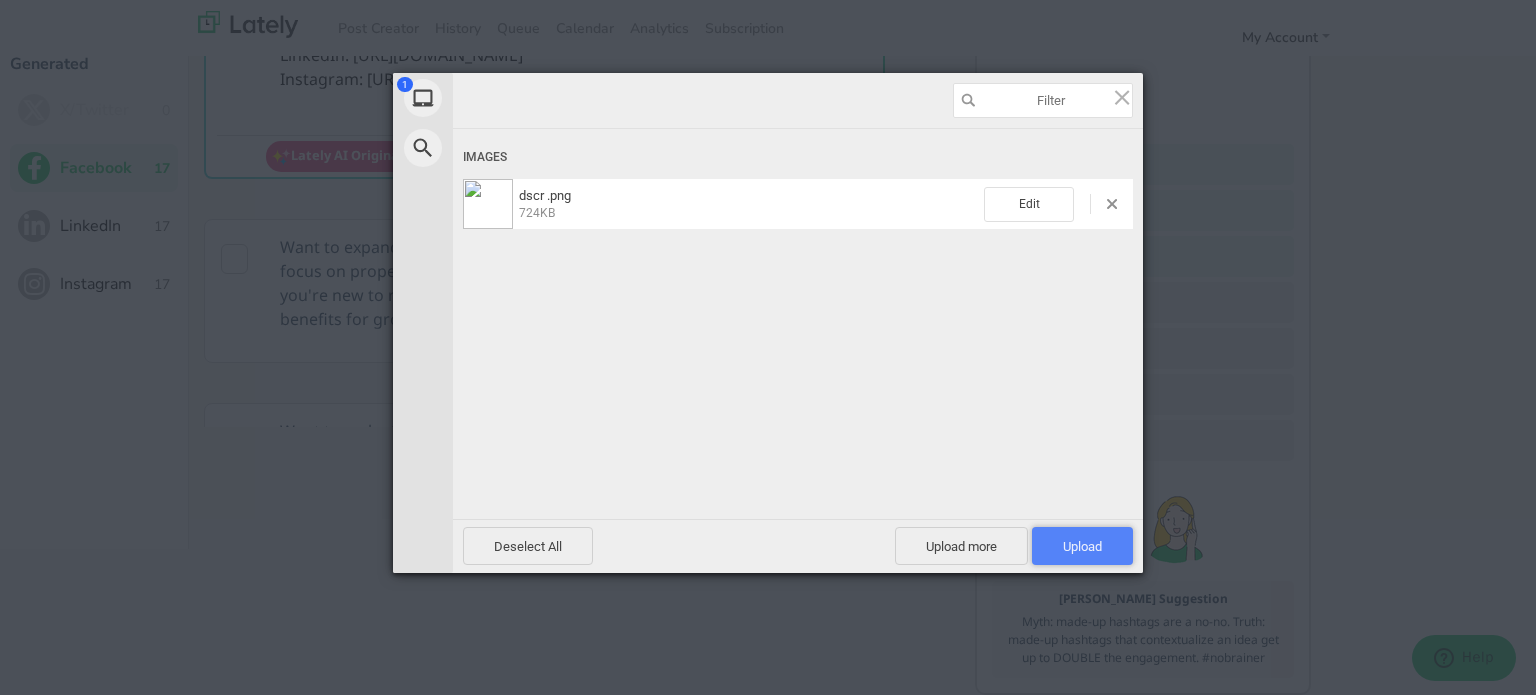 click on "Upload
1" at bounding box center [1082, 546] 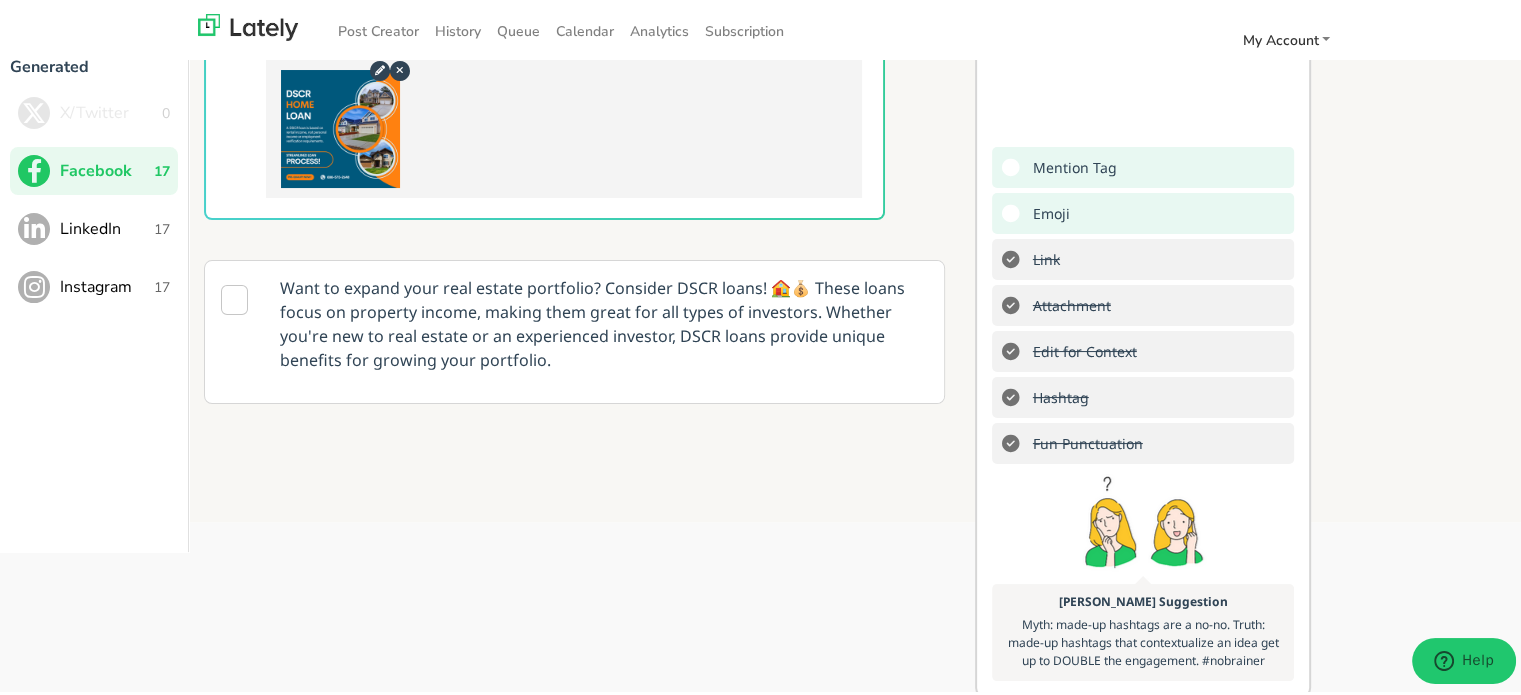 scroll, scrollTop: 300, scrollLeft: 0, axis: vertical 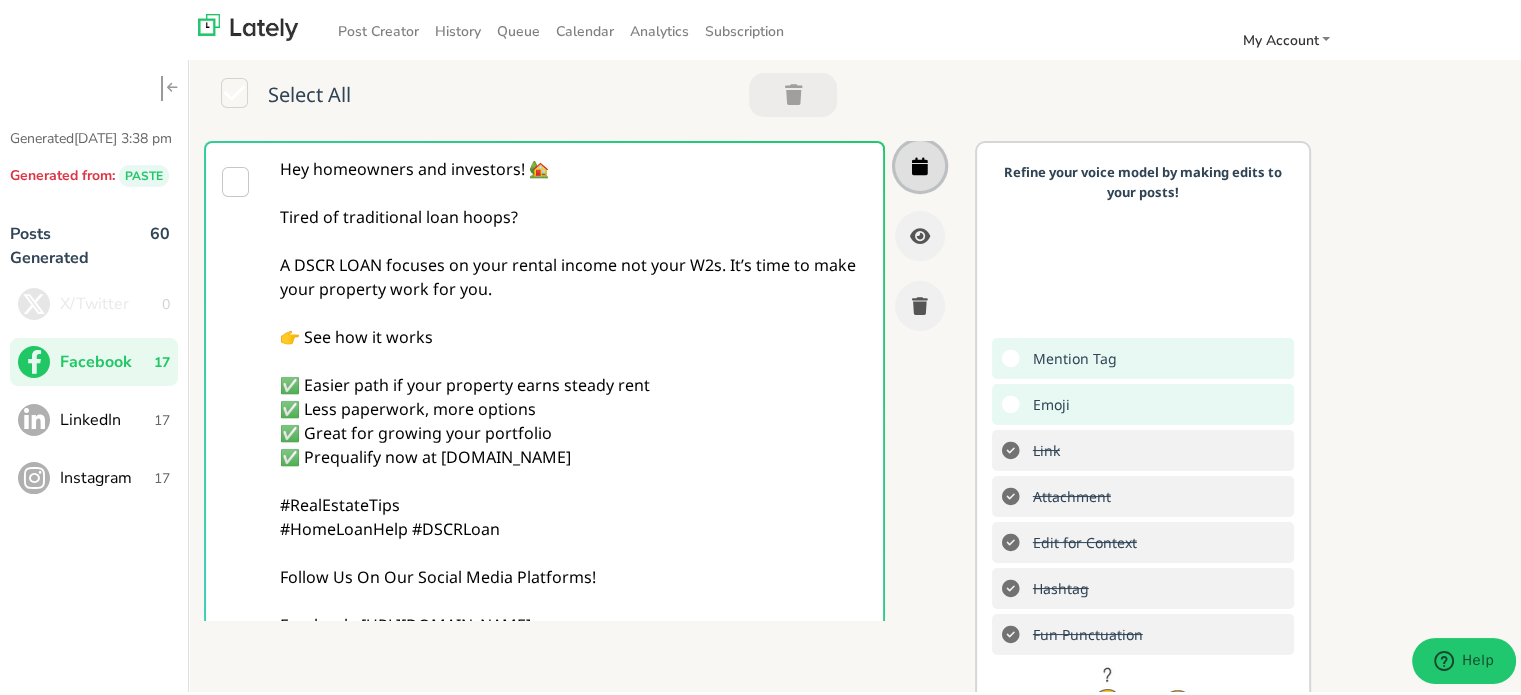 click at bounding box center [920, 163] 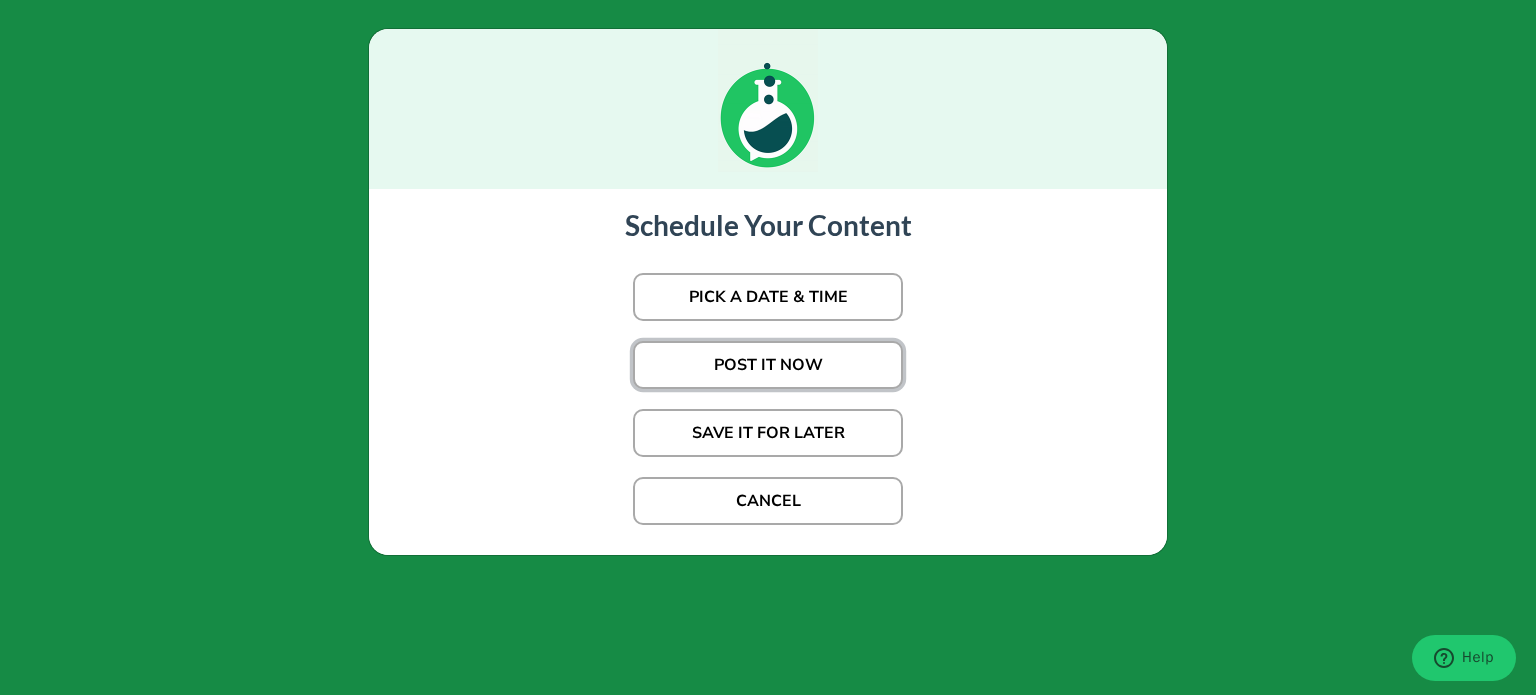 click on "POST IT NOW" at bounding box center (768, 365) 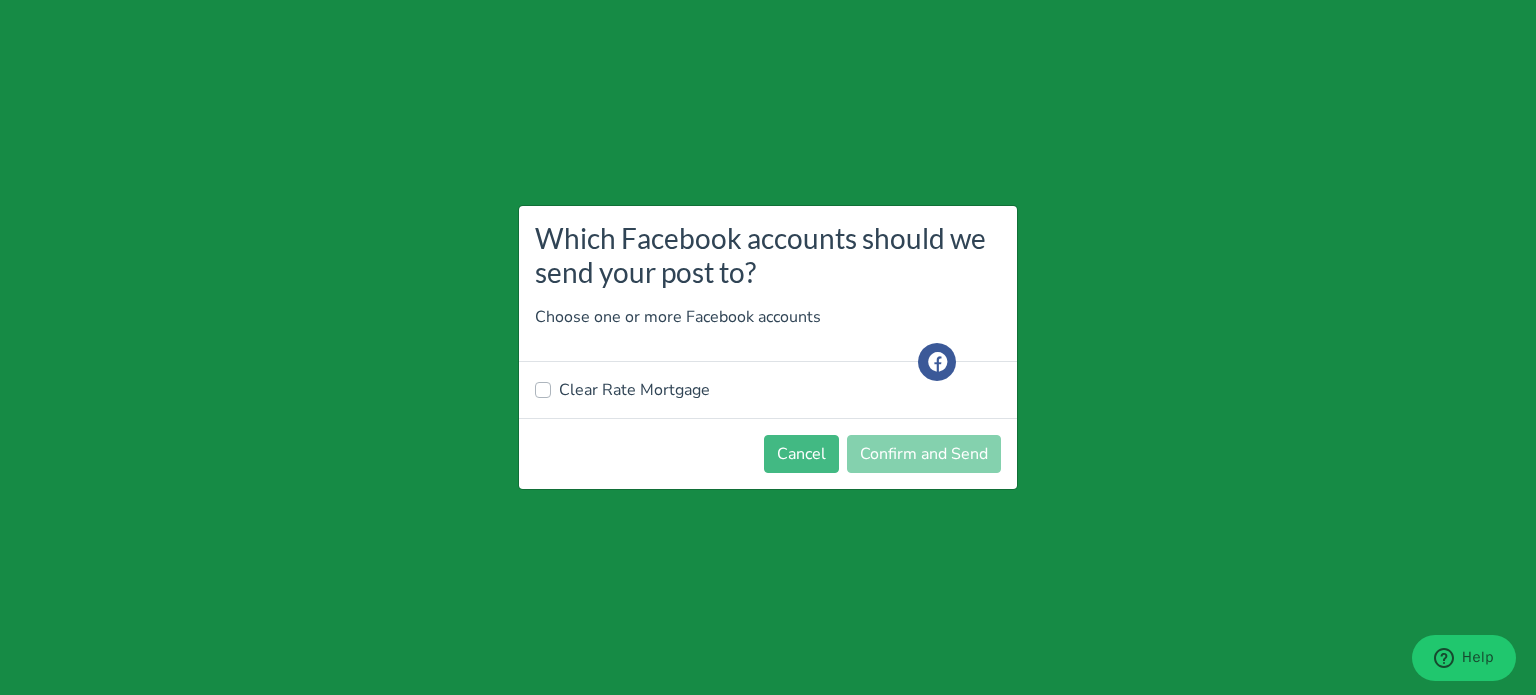 click on "Clear Rate Mortgage" at bounding box center (768, 390) 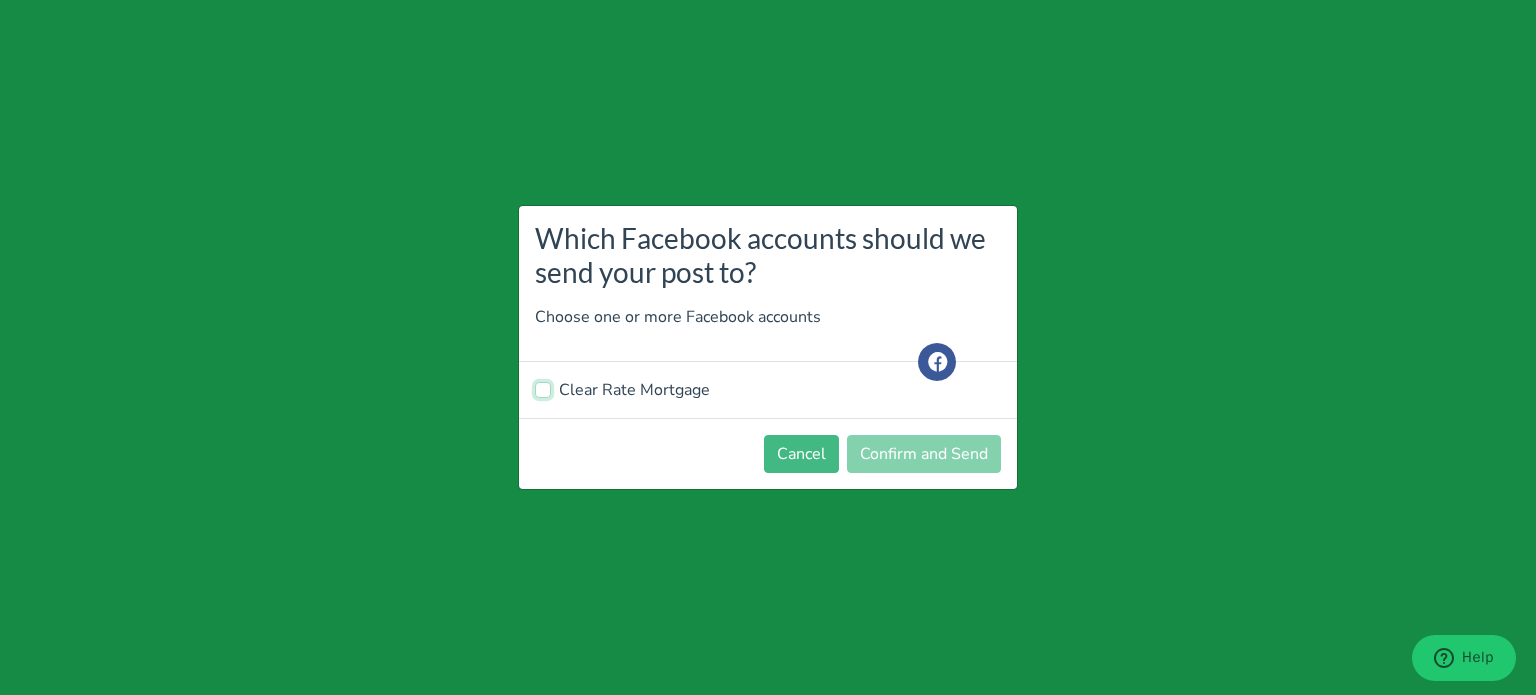 click on "Clear Rate Mortgage" at bounding box center [543, 388] 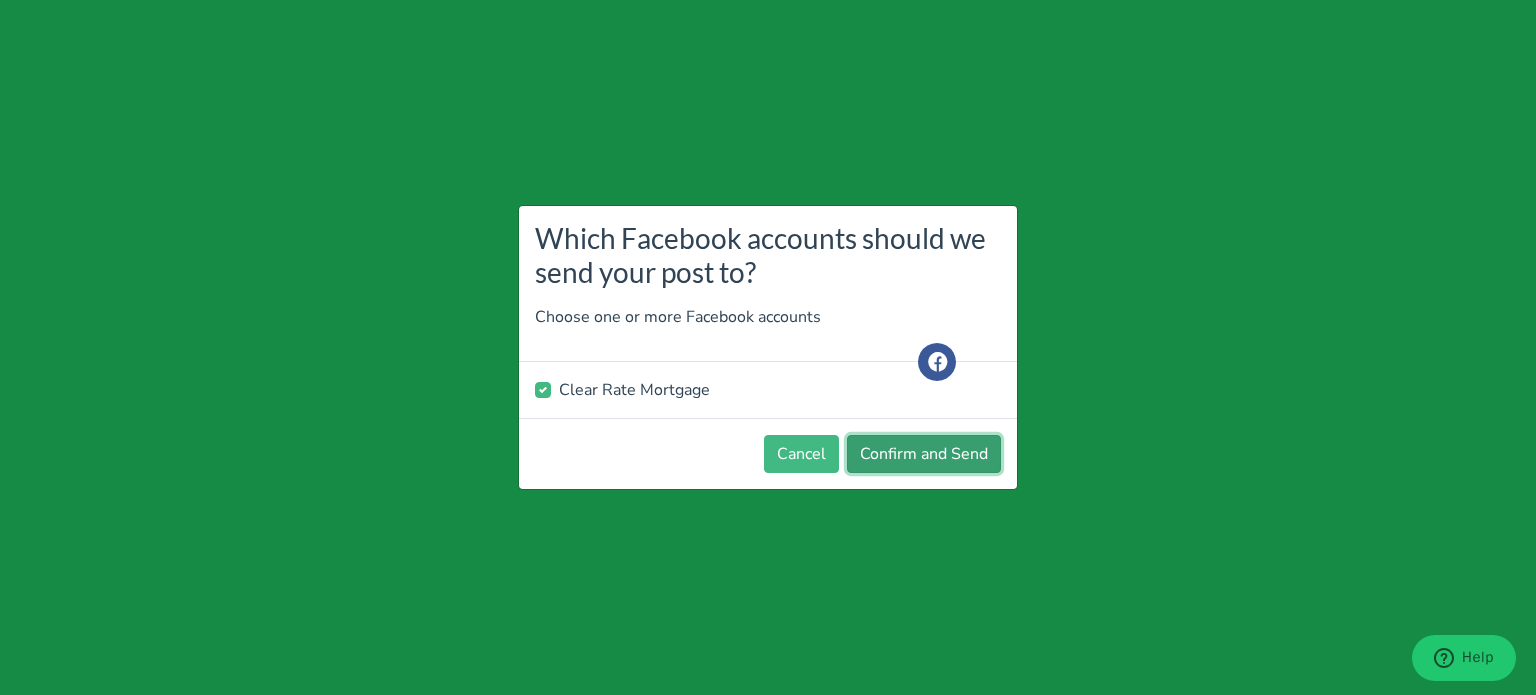 click on "Confirm and Send" at bounding box center (924, 454) 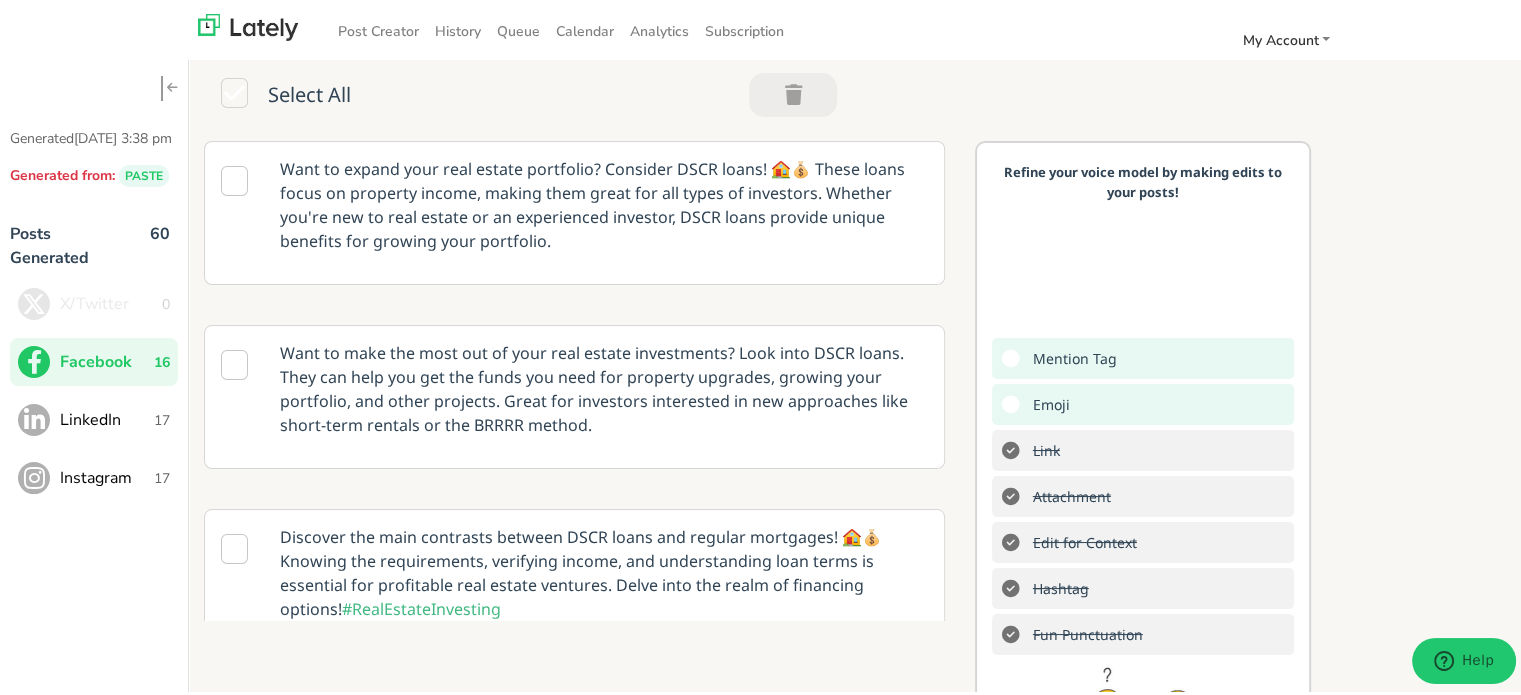 click on "LinkedIn 17" at bounding box center (94, 417) 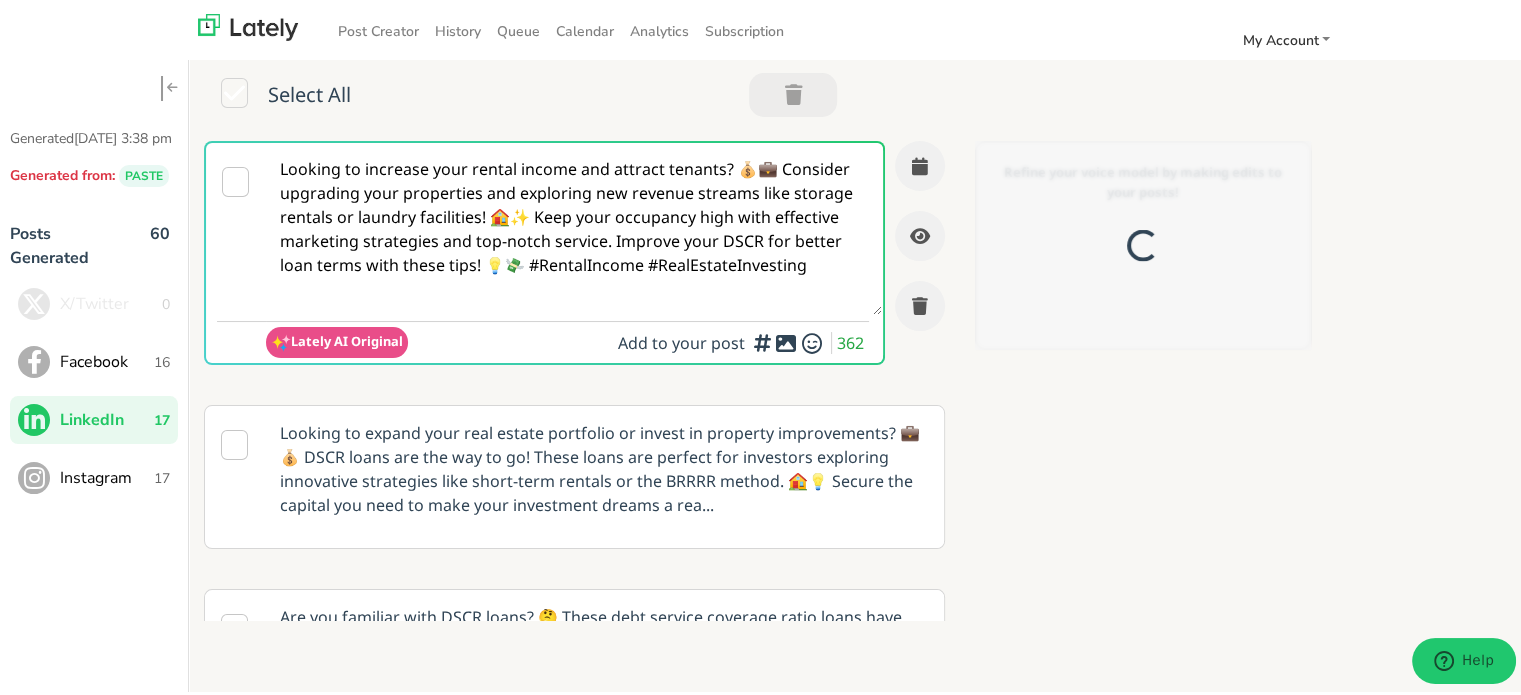 scroll, scrollTop: 0, scrollLeft: 0, axis: both 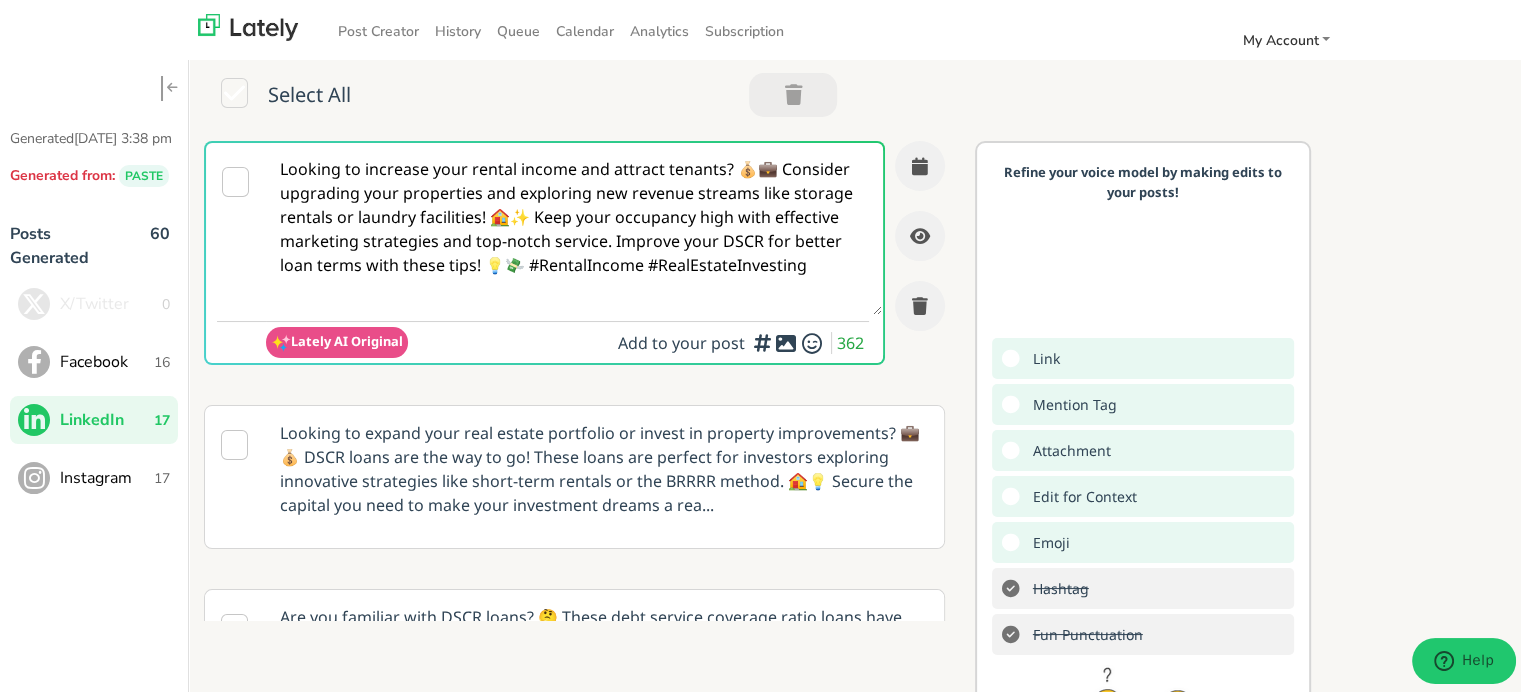 click on "Looking to increase your rental income and attract tenants? 💰💼 Consider upgrading your properties and exploring new revenue streams like storage rentals or laundry facilities! 🏠✨ Keep your occupancy high with effective marketing strategies and top-notch service. Improve your DSCR for better loan terms with these tips! 💡💸 #RentalIncome #RealEstateInvesting" at bounding box center [574, 226] 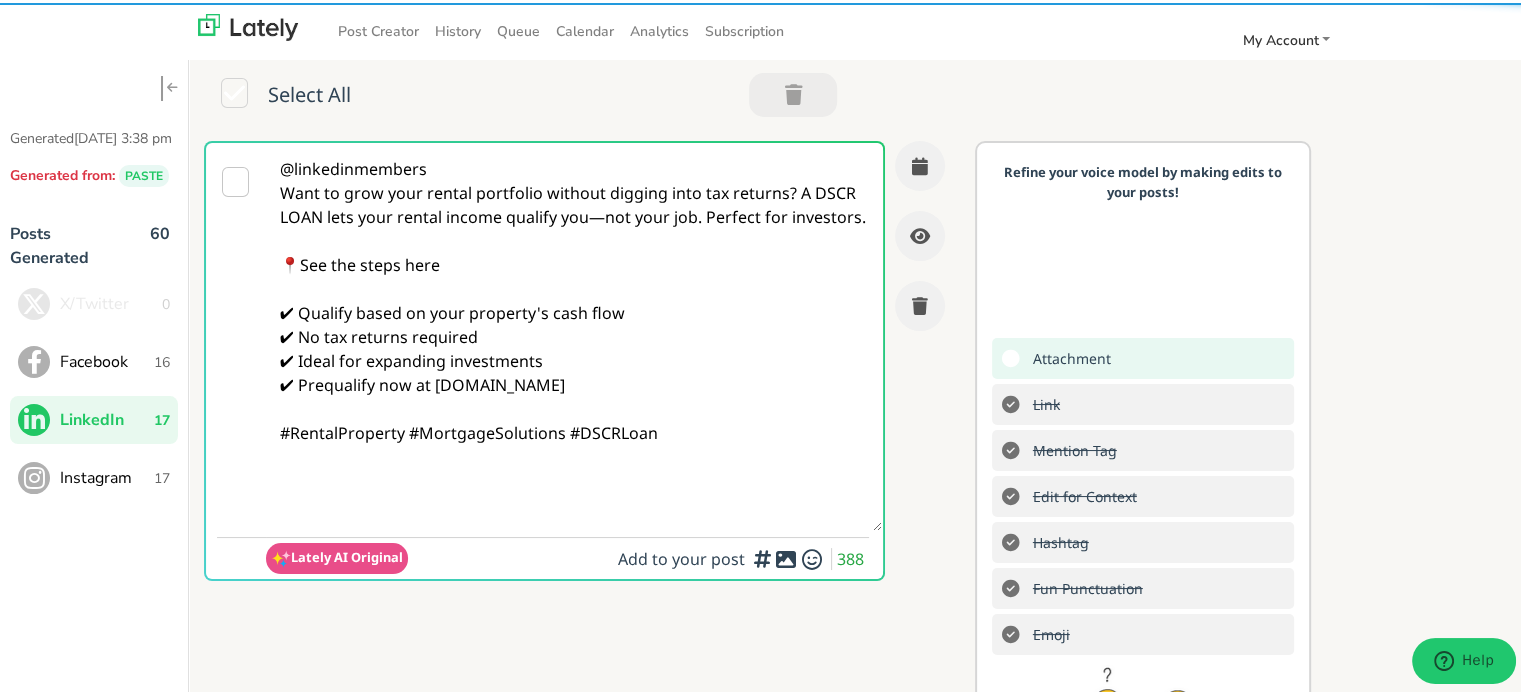 click on "@linkedinmembers
Want to grow your rental portfolio without digging into tax returns? A DSCR LOAN lets your rental income qualify you—not your job. Perfect for investors.
📍See the steps here
✔ Qualify based on your property's cash flow
✔ No tax returns required
✔ Ideal for expanding investments
✔ Prequalify now at [DOMAIN_NAME]
#RentalProperty #MortgageSolutions #DSCRLoan" at bounding box center (574, 334) 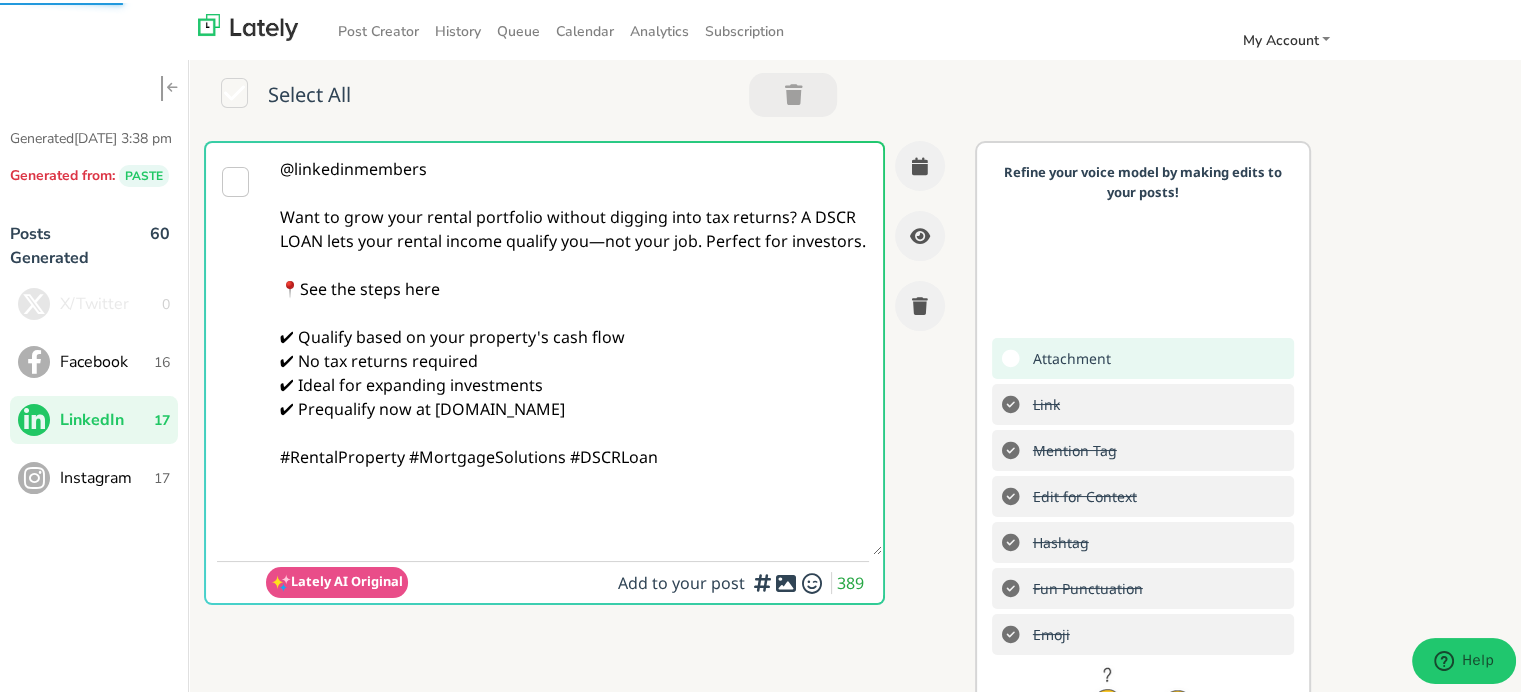 click on "@linkedinmembers
Want to grow your rental portfolio without digging into tax returns? A DSCR LOAN lets your rental income qualify you—not your job. Perfect for investors.
📍See the steps here
✔ Qualify based on your property's cash flow
✔ No tax returns required
✔ Ideal for expanding investments
✔ Prequalify now at [DOMAIN_NAME]
#RentalProperty #MortgageSolutions #DSCRLoan" at bounding box center [574, 346] 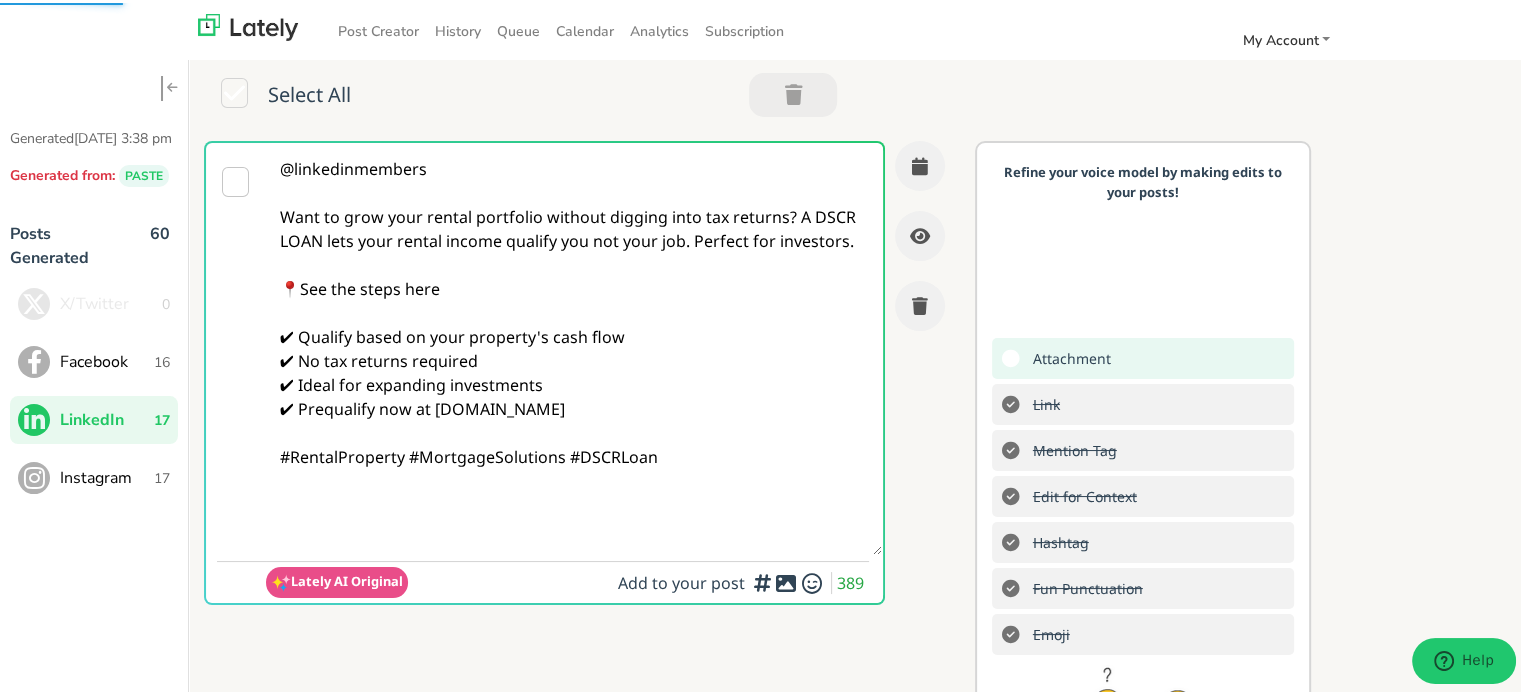 click on "@linkedinmembers
Want to grow your rental portfolio without digging into tax returns? A DSCR LOAN lets your rental income qualify you not your job. Perfect for investors.
📍See the steps here
✔ Qualify based on your property's cash flow
✔ No tax returns required
✔ Ideal for expanding investments
✔ Prequalify now at [DOMAIN_NAME]
#RentalProperty #MortgageSolutions #DSCRLoan" at bounding box center [574, 346] 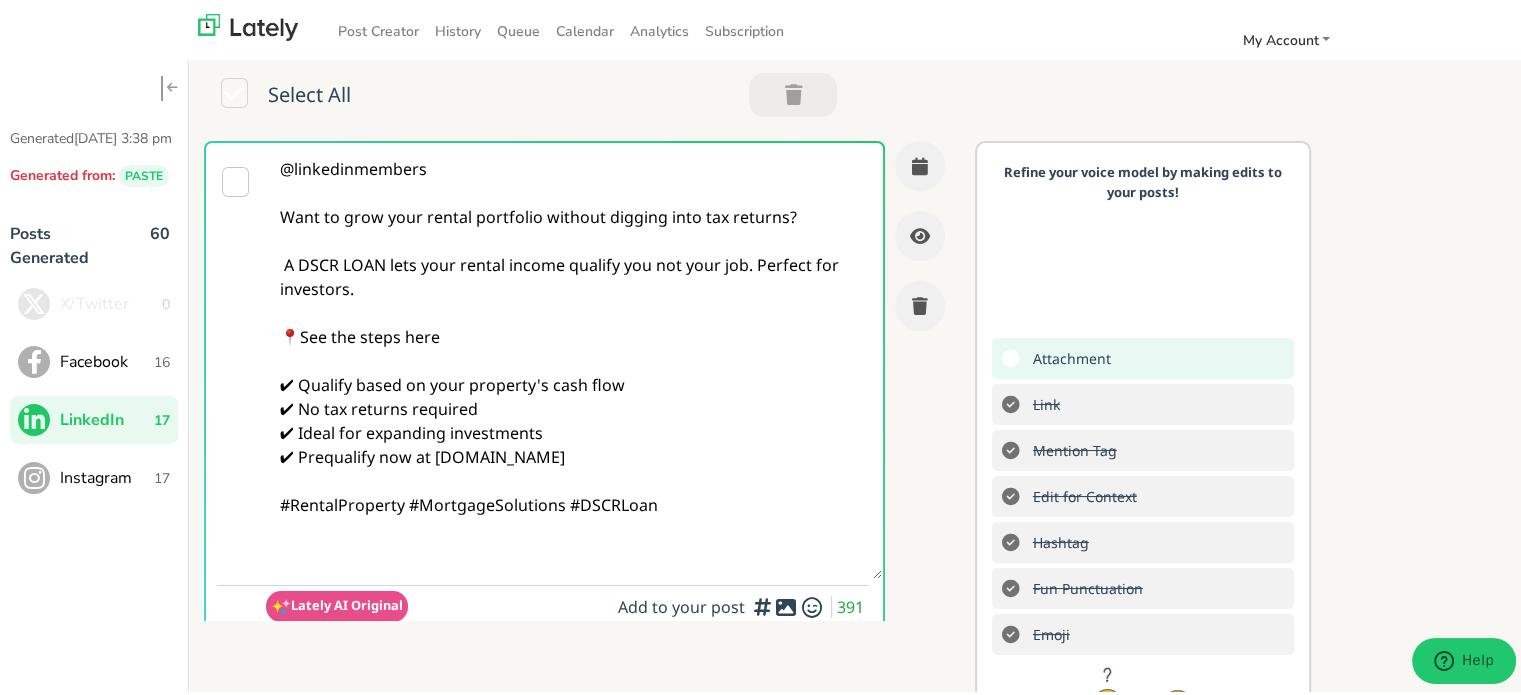 click on "@linkedinmembers
Want to grow your rental portfolio without digging into tax returns?
A DSCR LOAN lets your rental income qualify you not your job. Perfect for investors.
📍See the steps here
✔ Qualify based on your property's cash flow
✔ No tax returns required
✔ Ideal for expanding investments
✔ Prequalify now at [DOMAIN_NAME]
#RentalProperty #MortgageSolutions #DSCRLoan" at bounding box center (574, 358) 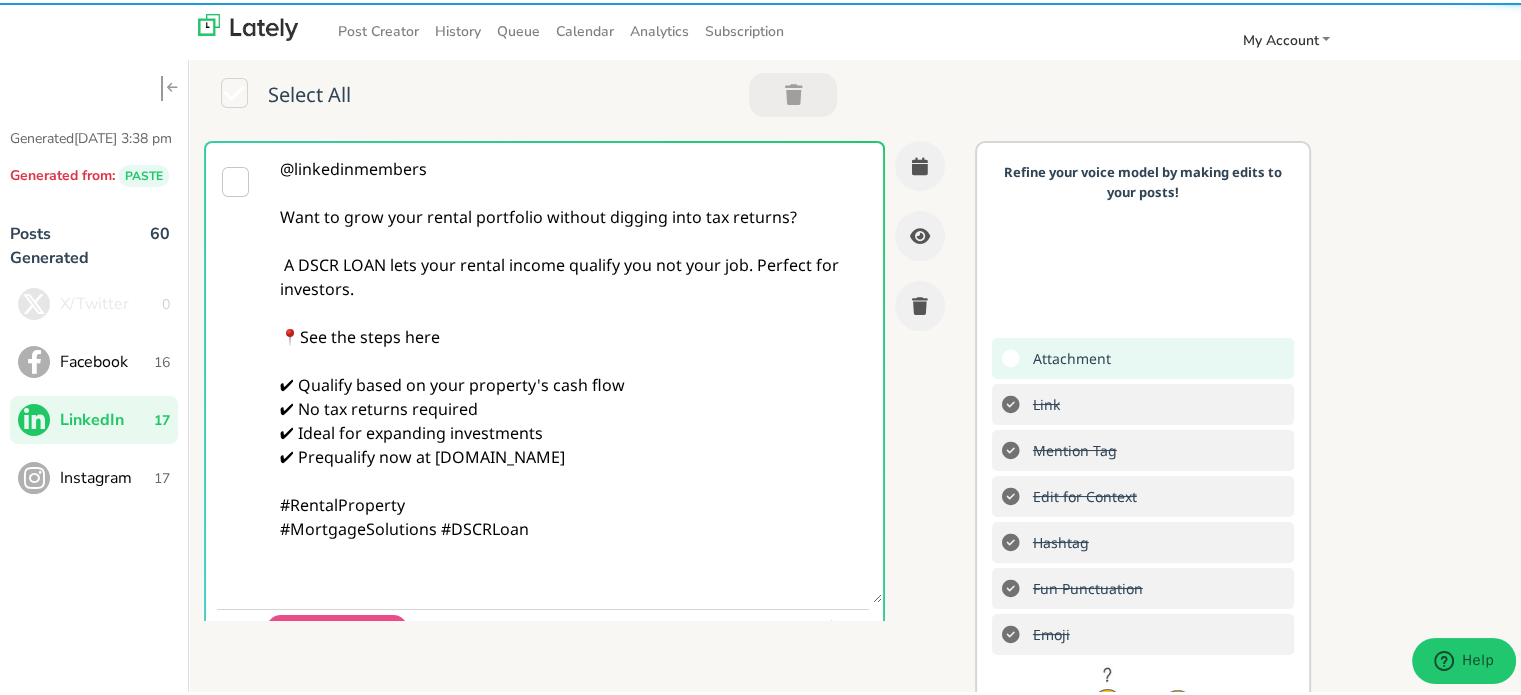 click on "@linkedinmembers
Want to grow your rental portfolio without digging into tax returns?
A DSCR LOAN lets your rental income qualify you not your job. Perfect for investors.
📍See the steps here
✔ Qualify based on your property's cash flow
✔ No tax returns required
✔ Ideal for expanding investments
✔ Prequalify now at [DOMAIN_NAME]
#RentalProperty
#MortgageSolutions #DSCRLoan" at bounding box center (574, 370) 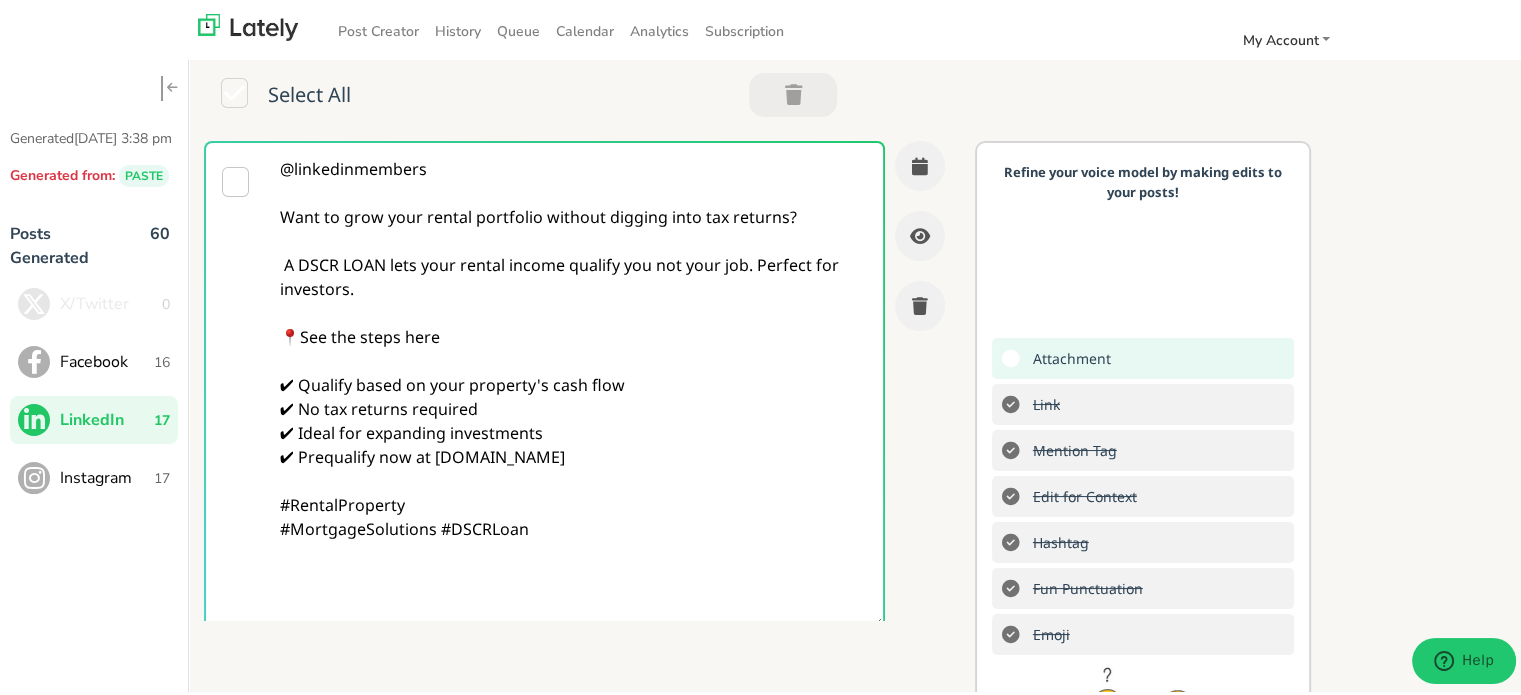 paste on "Follow Us On Our Social Media Platforms!
Facebook: [URL][DOMAIN_NAME]
LinkedIn: [URL][DOMAIN_NAME]
Instagram: [URL][DOMAIN_NAME][DOMAIN_NAME]" 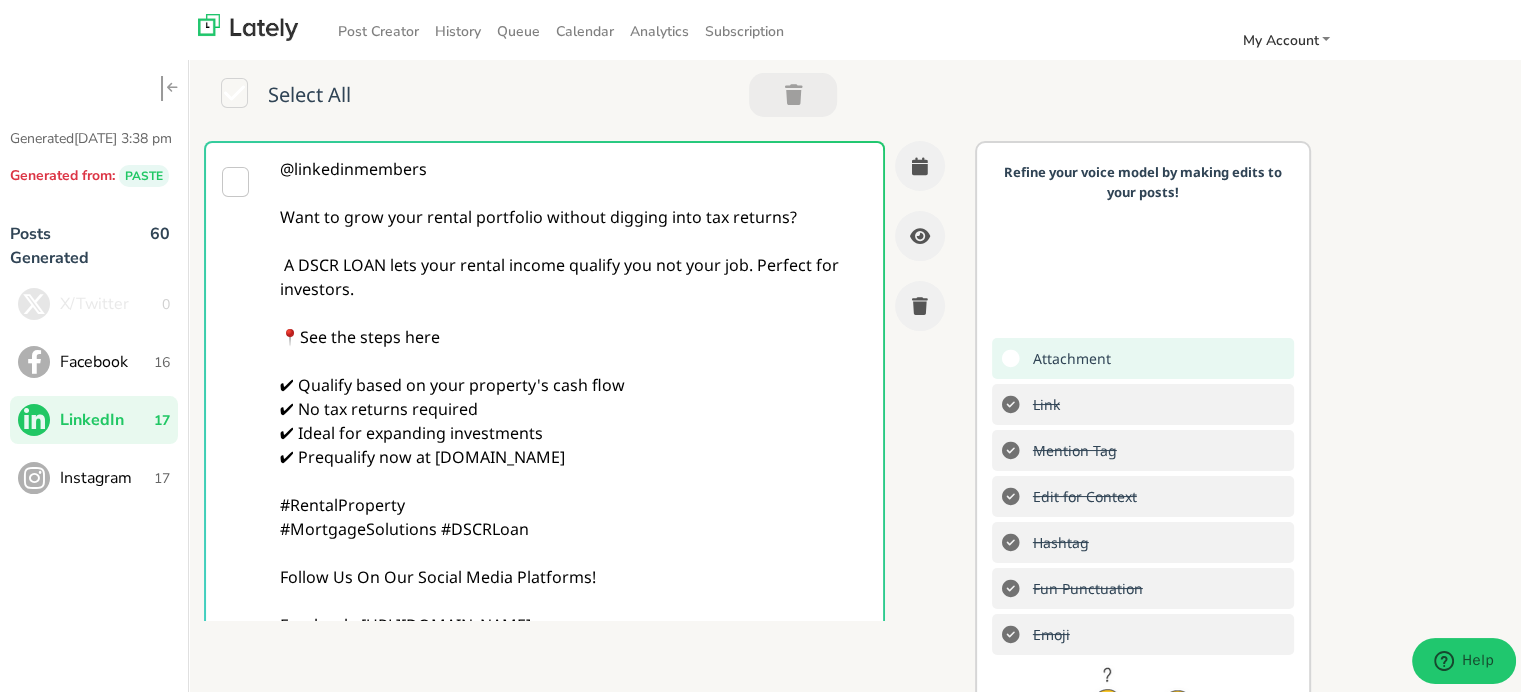 scroll, scrollTop: 85, scrollLeft: 0, axis: vertical 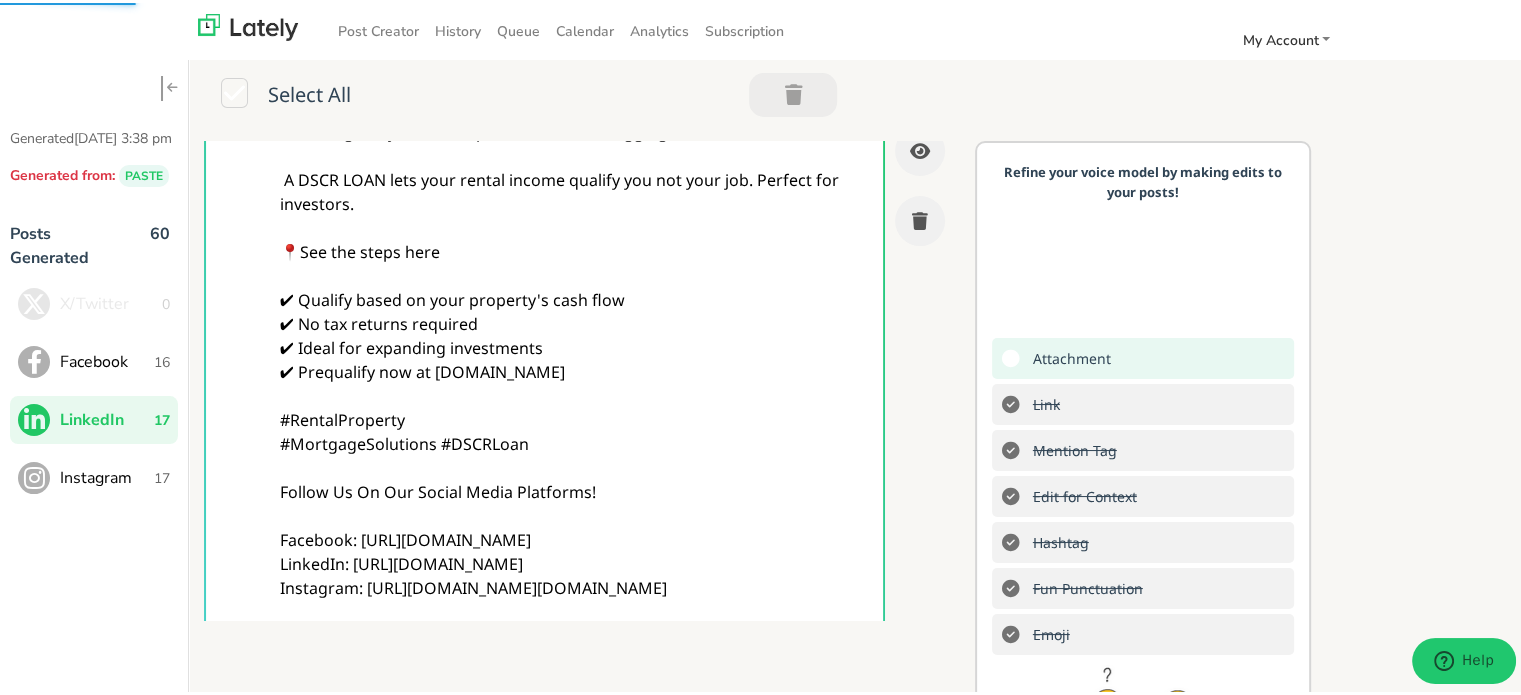 type on "@linkedinmembers
Want to grow your rental portfolio without digging into tax returns?
A DSCR LOAN lets your rental income qualify you not your job. Perfect for investors.
📍See the steps here
✔ Qualify based on your property's cash flow
✔ No tax returns required
✔ Ideal for expanding investments
✔ Prequalify now at [DOMAIN_NAME]
#RentalProperty
#MortgageSolutions #DSCRLoan
Follow Us On Our Social Media Platforms!
Facebook: [URL][DOMAIN_NAME]
LinkedIn: [URL][DOMAIN_NAME]
Instagram: [URL][DOMAIN_NAME][DOMAIN_NAME]" 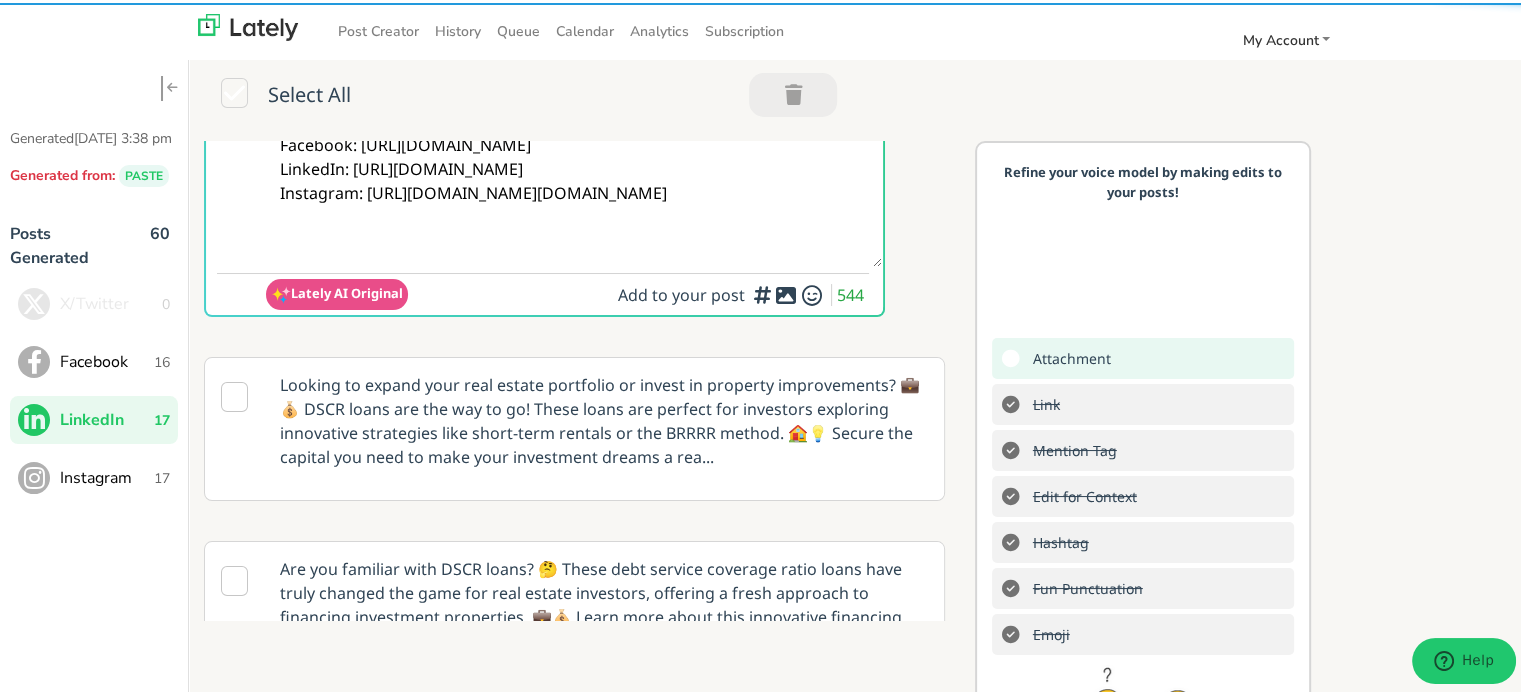 scroll, scrollTop: 485, scrollLeft: 0, axis: vertical 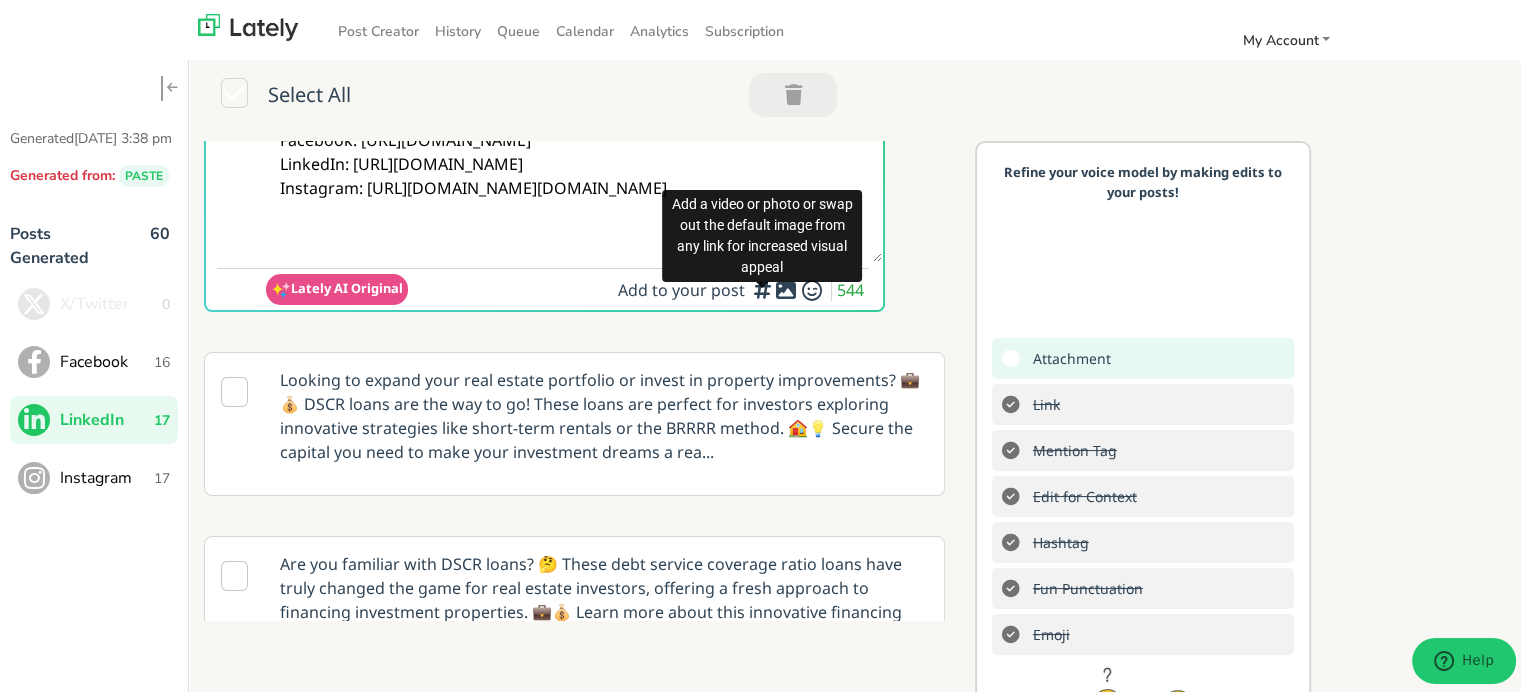 click at bounding box center (786, 287) 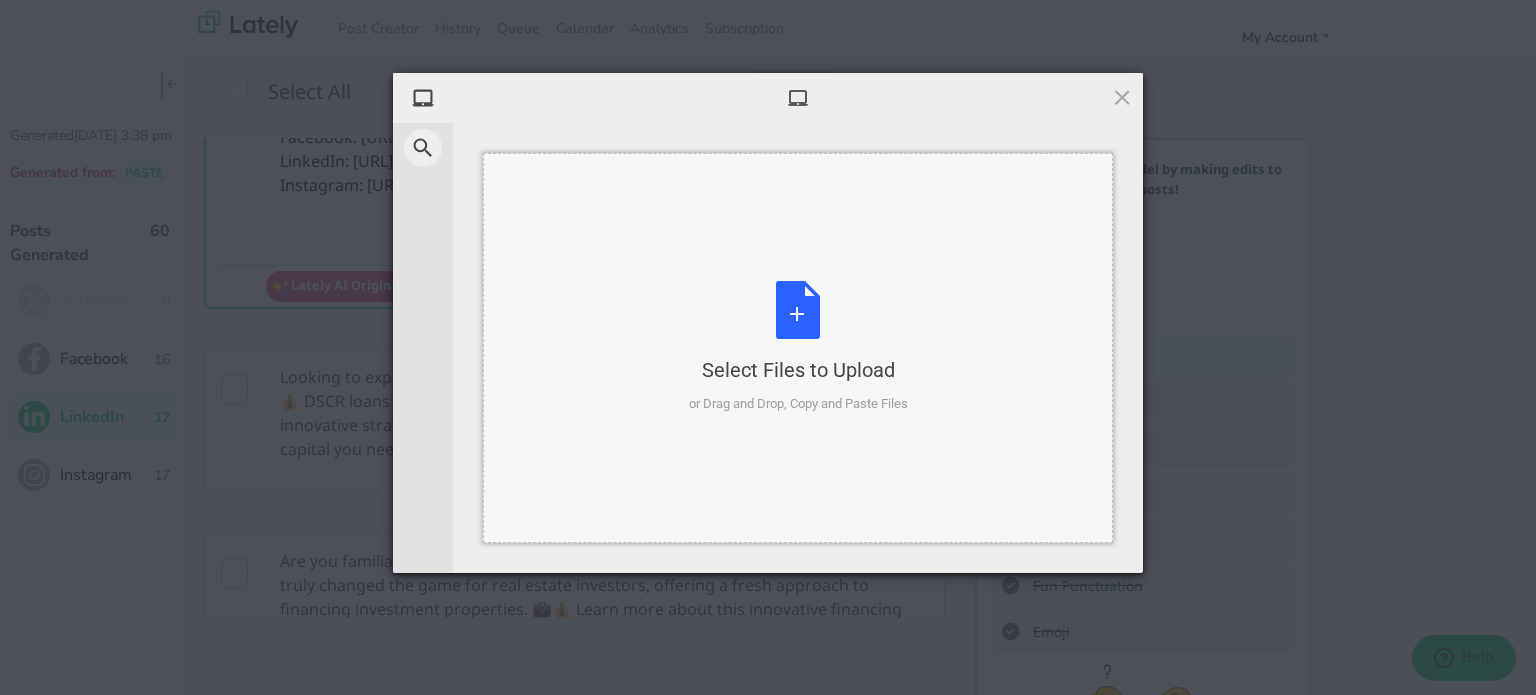 click on "Select Files to Upload
or Drag and Drop, Copy and Paste Files" at bounding box center [798, 347] 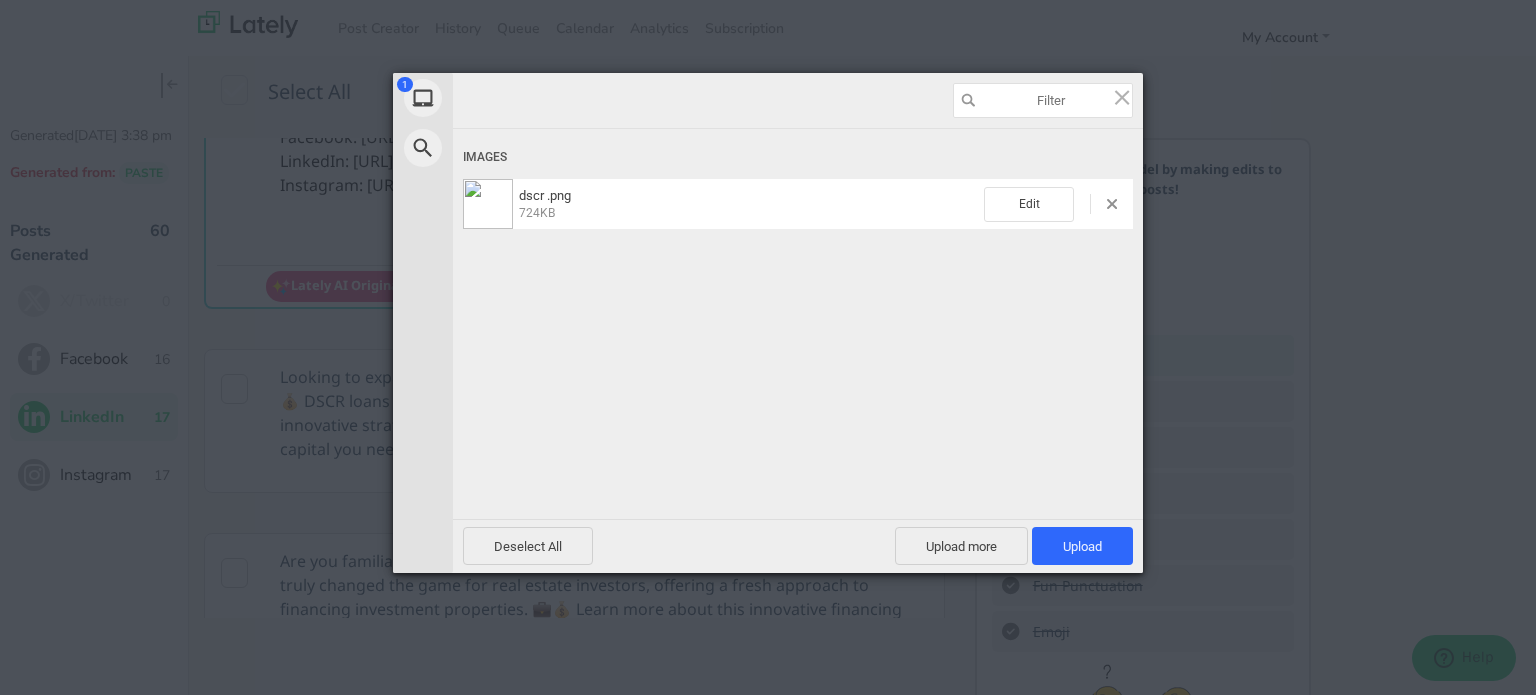 click on "Deselect All
Upload more
Upload
1" at bounding box center (798, 546) 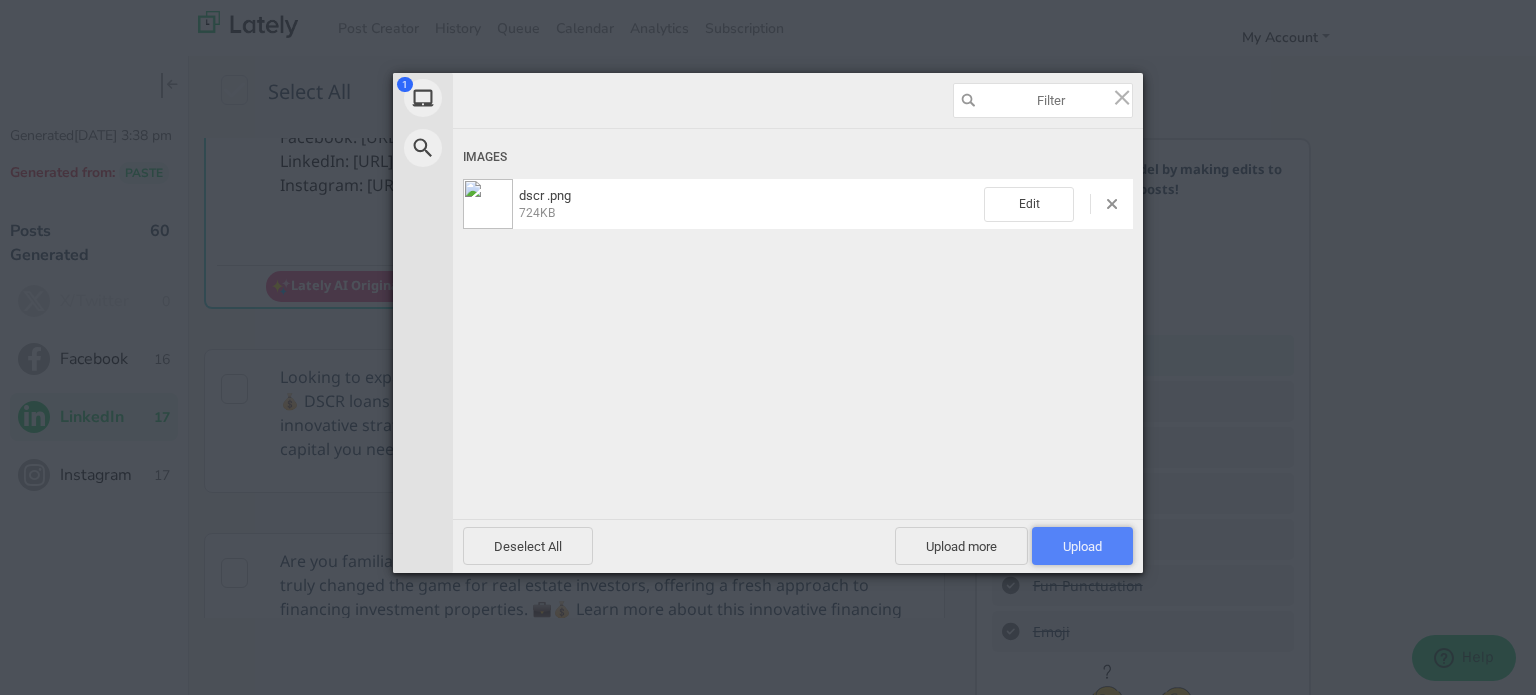 click on "Upload
1" at bounding box center [1082, 546] 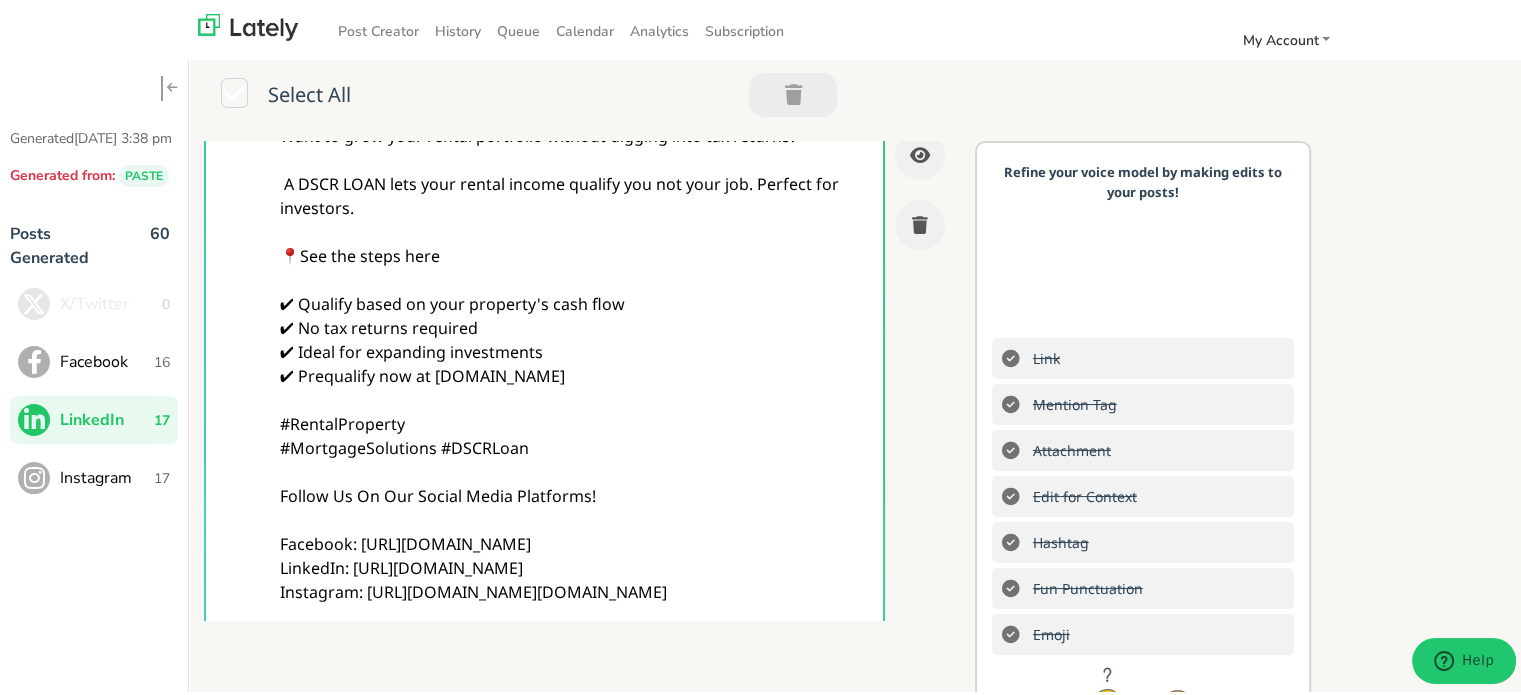 scroll, scrollTop: 0, scrollLeft: 0, axis: both 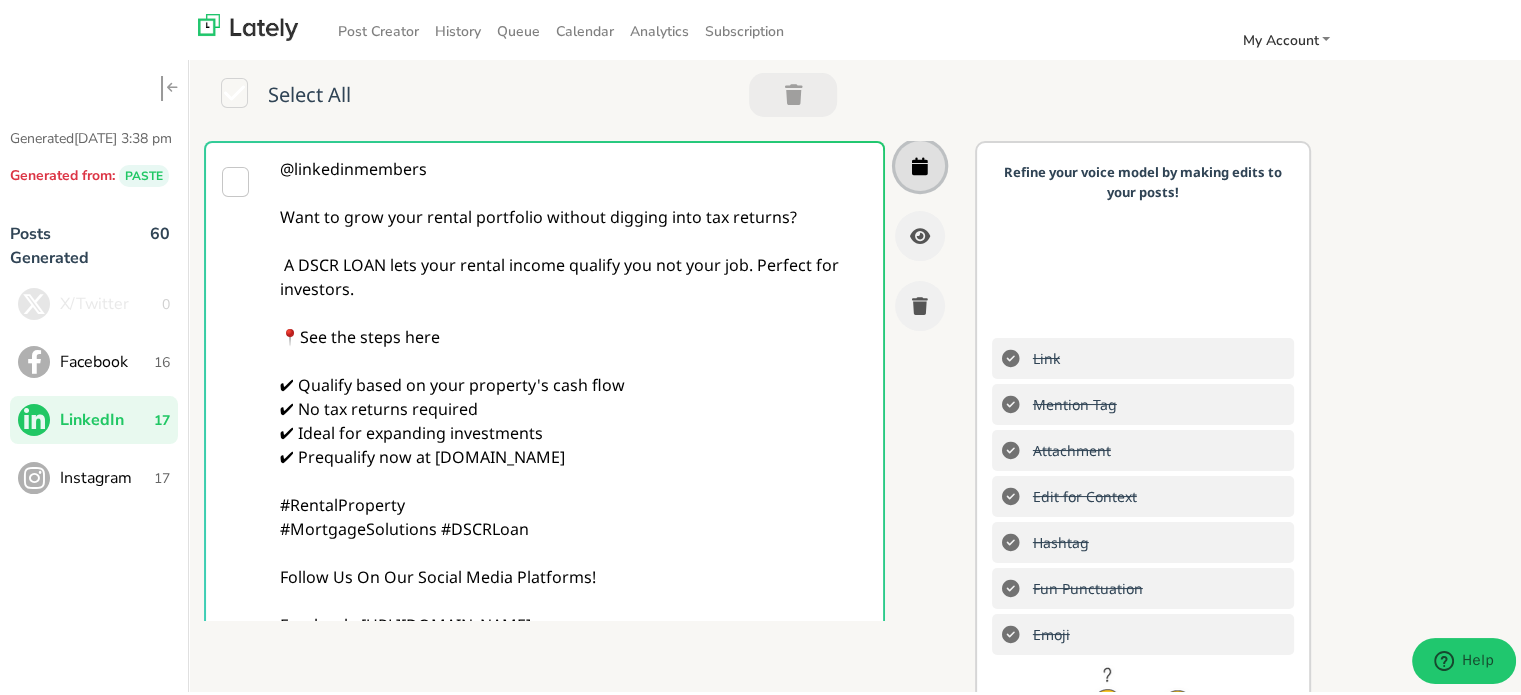 click at bounding box center [920, 163] 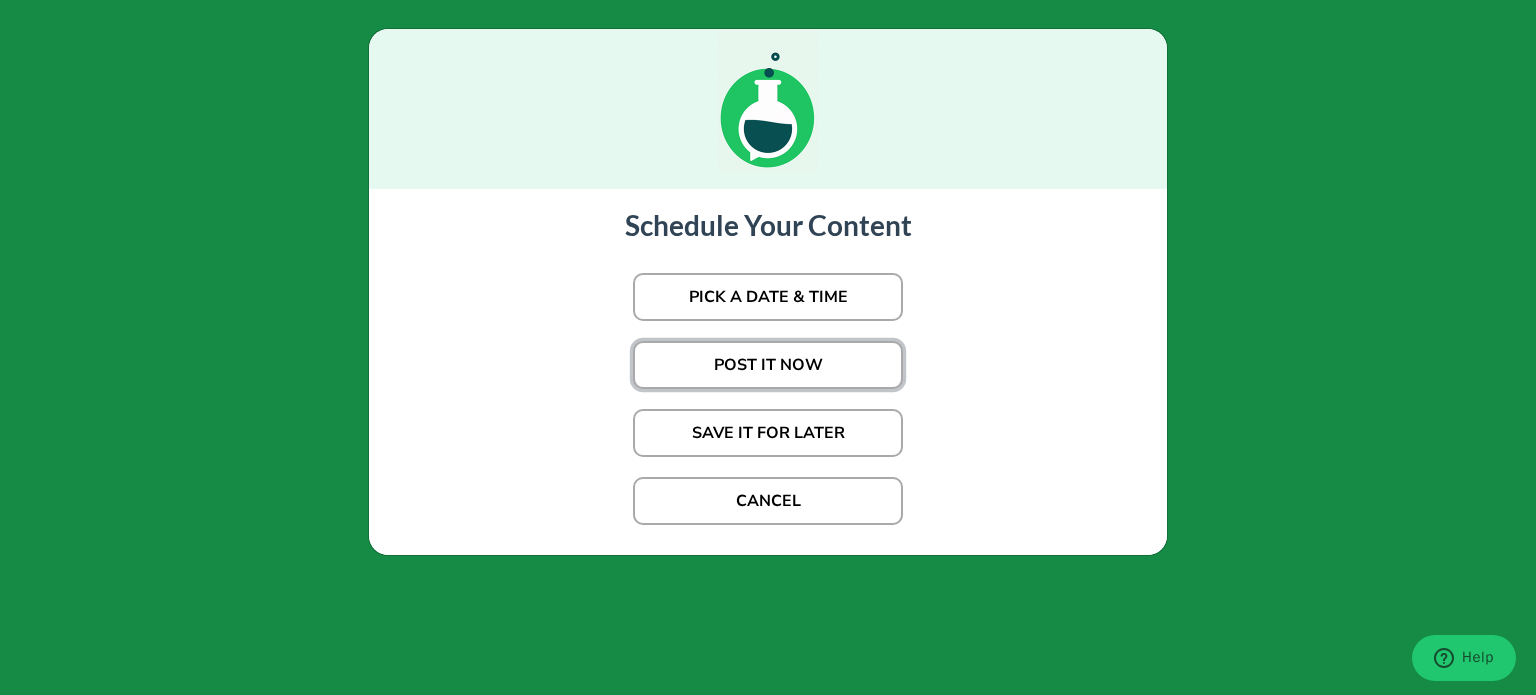 click on "POST IT NOW" at bounding box center [768, 365] 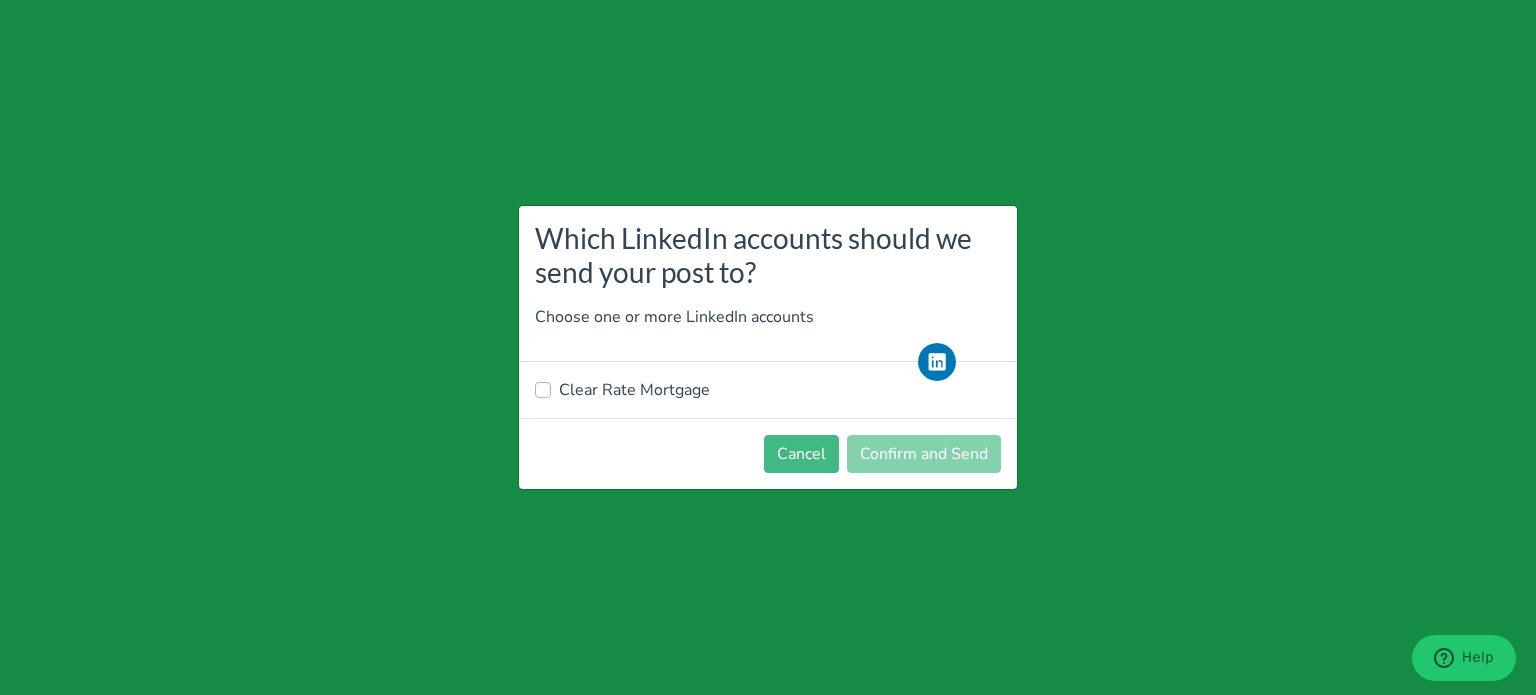 click on "Clear Rate Mortgage" at bounding box center [768, 390] 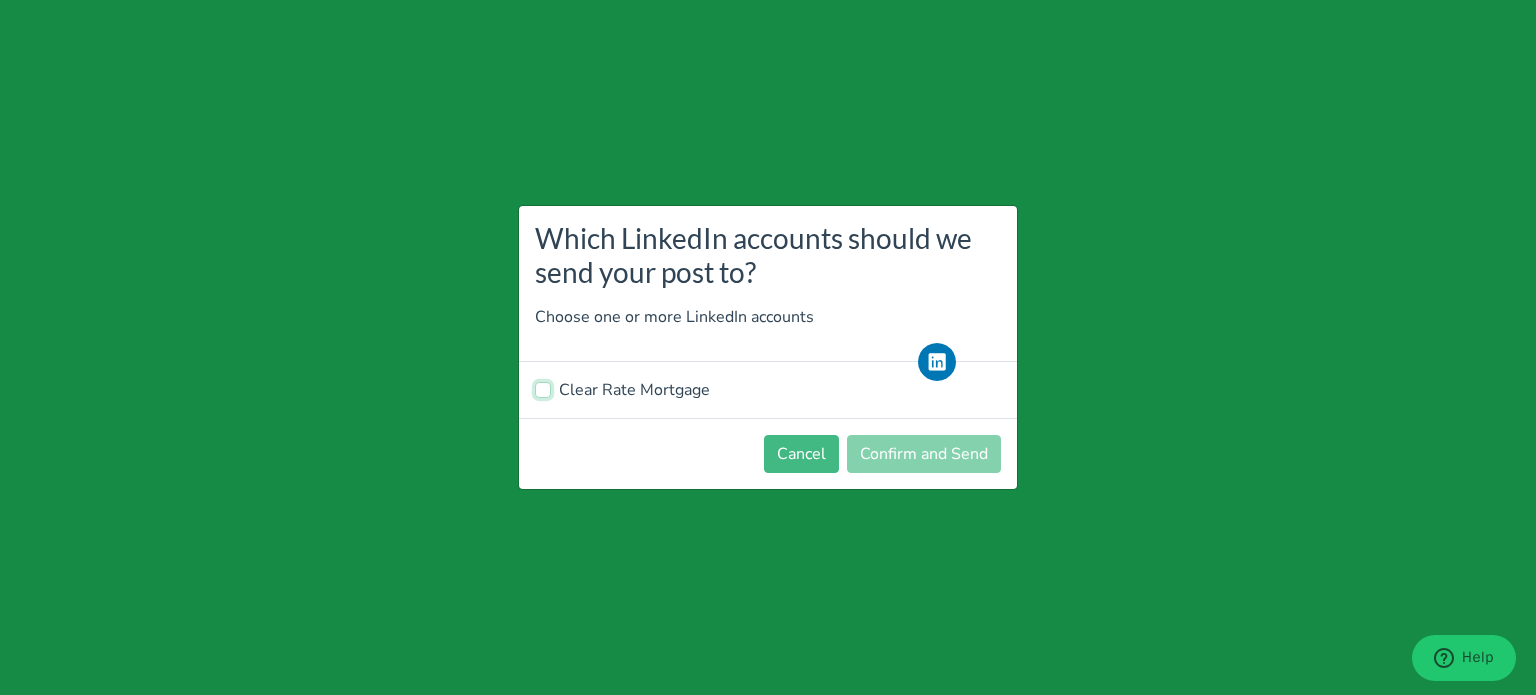click on "Clear Rate Mortgage" at bounding box center [543, 388] 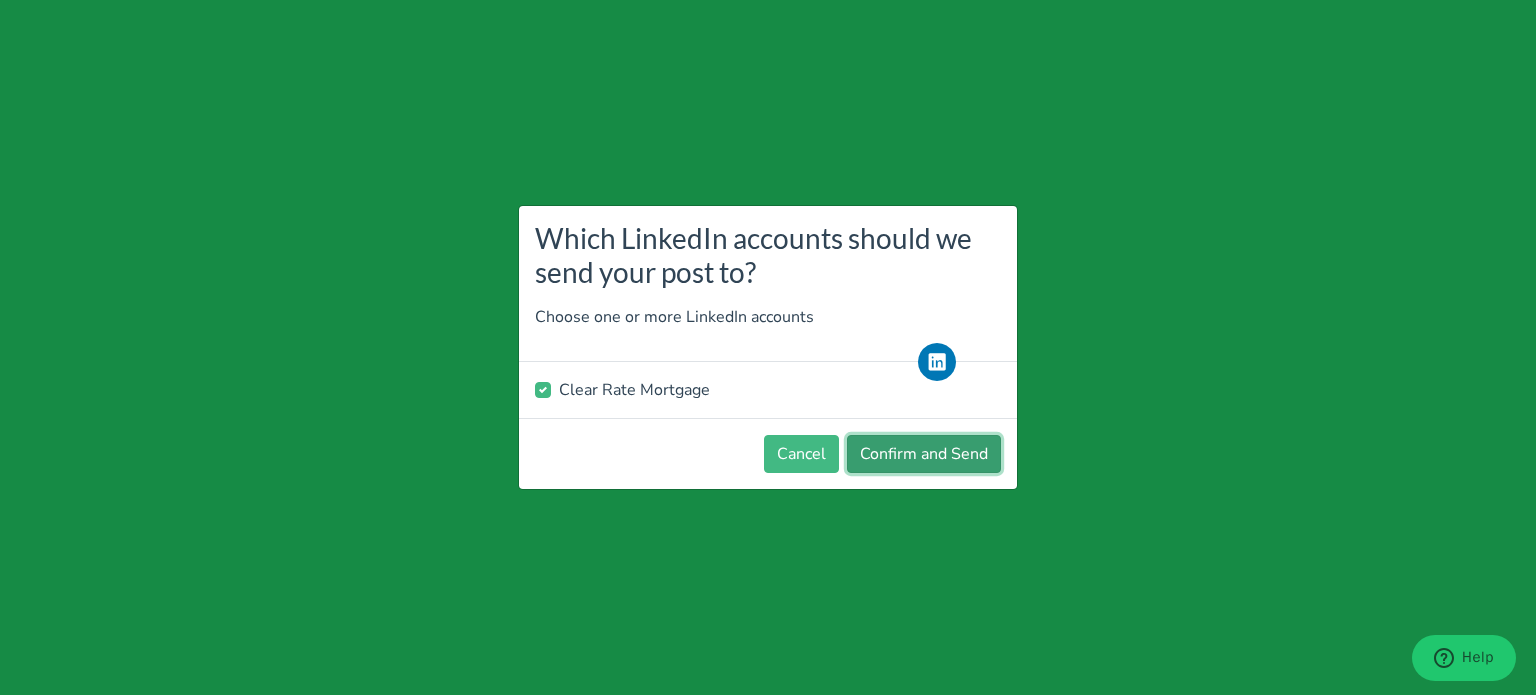 click on "Confirm and Send" at bounding box center (924, 454) 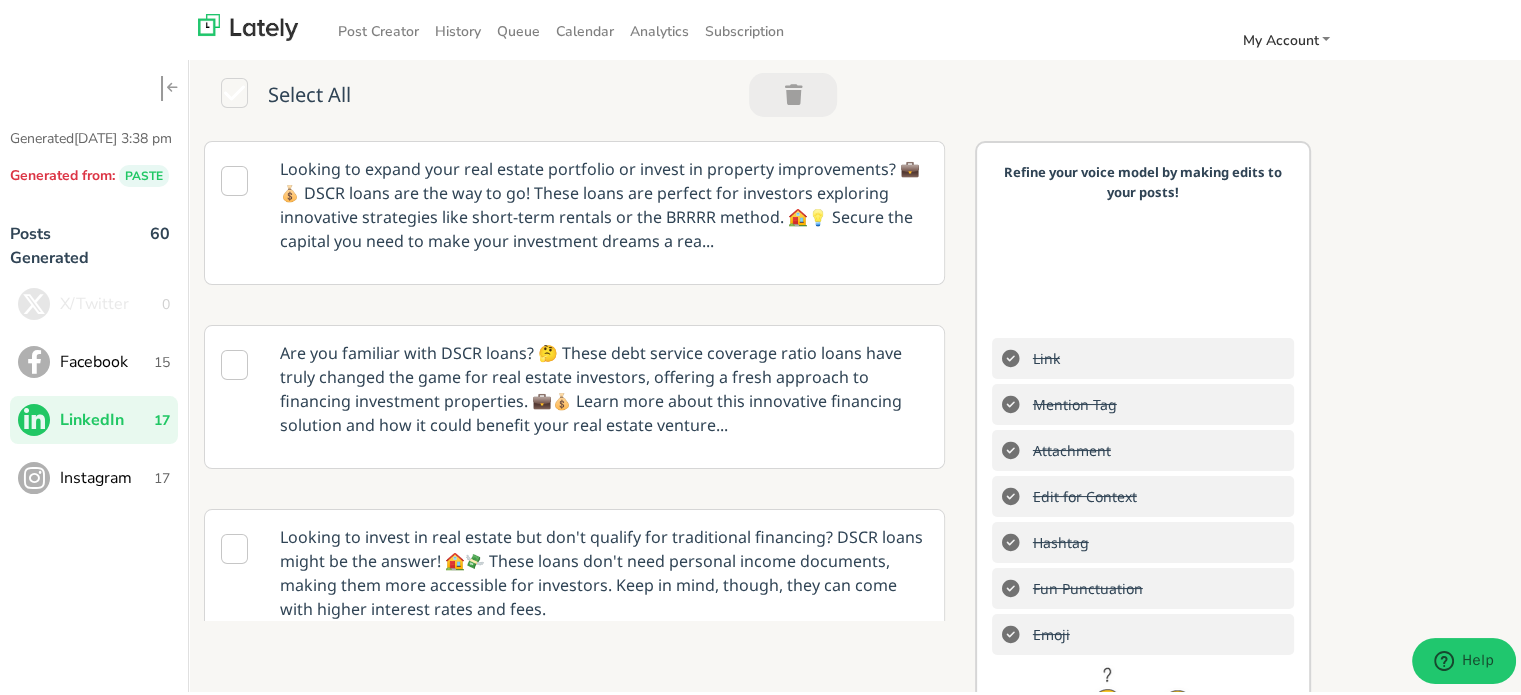 click on "Instagram 17" at bounding box center (94, 475) 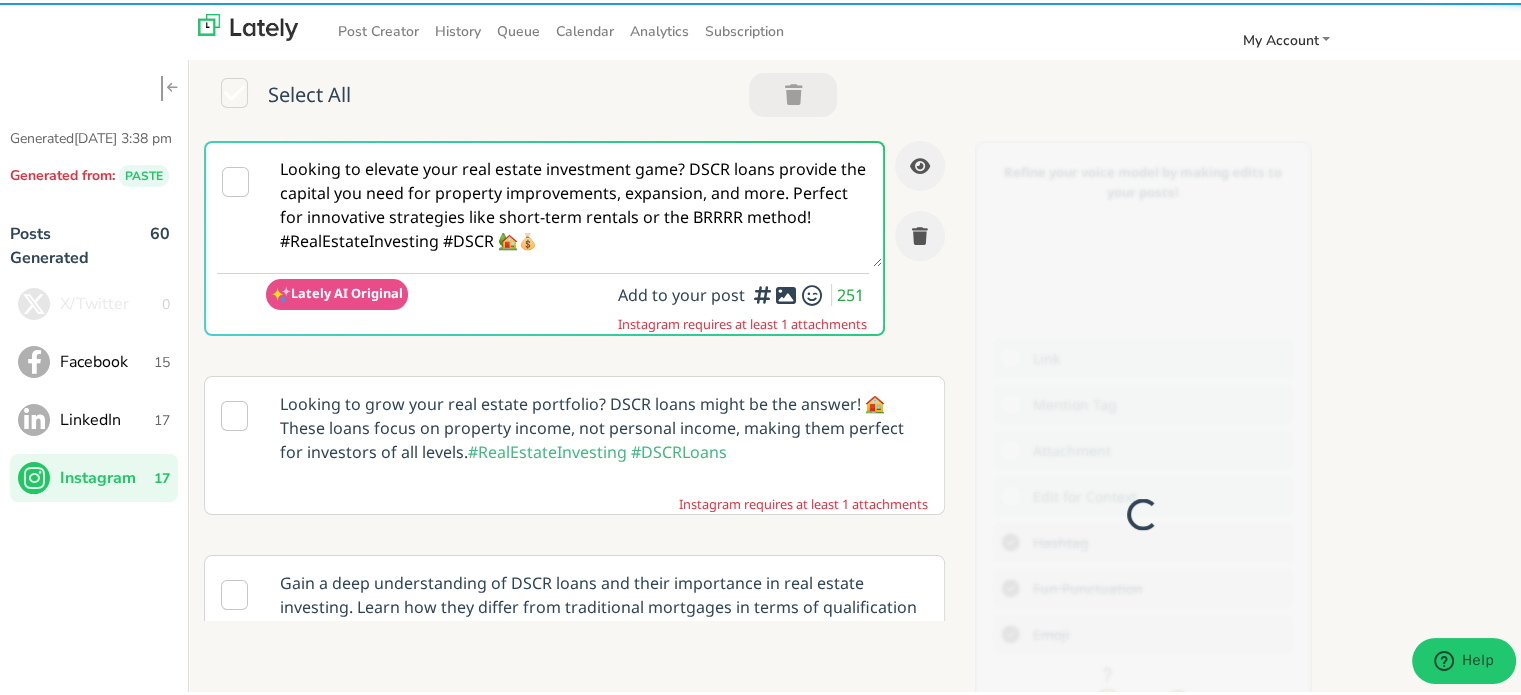 scroll, scrollTop: 0, scrollLeft: 0, axis: both 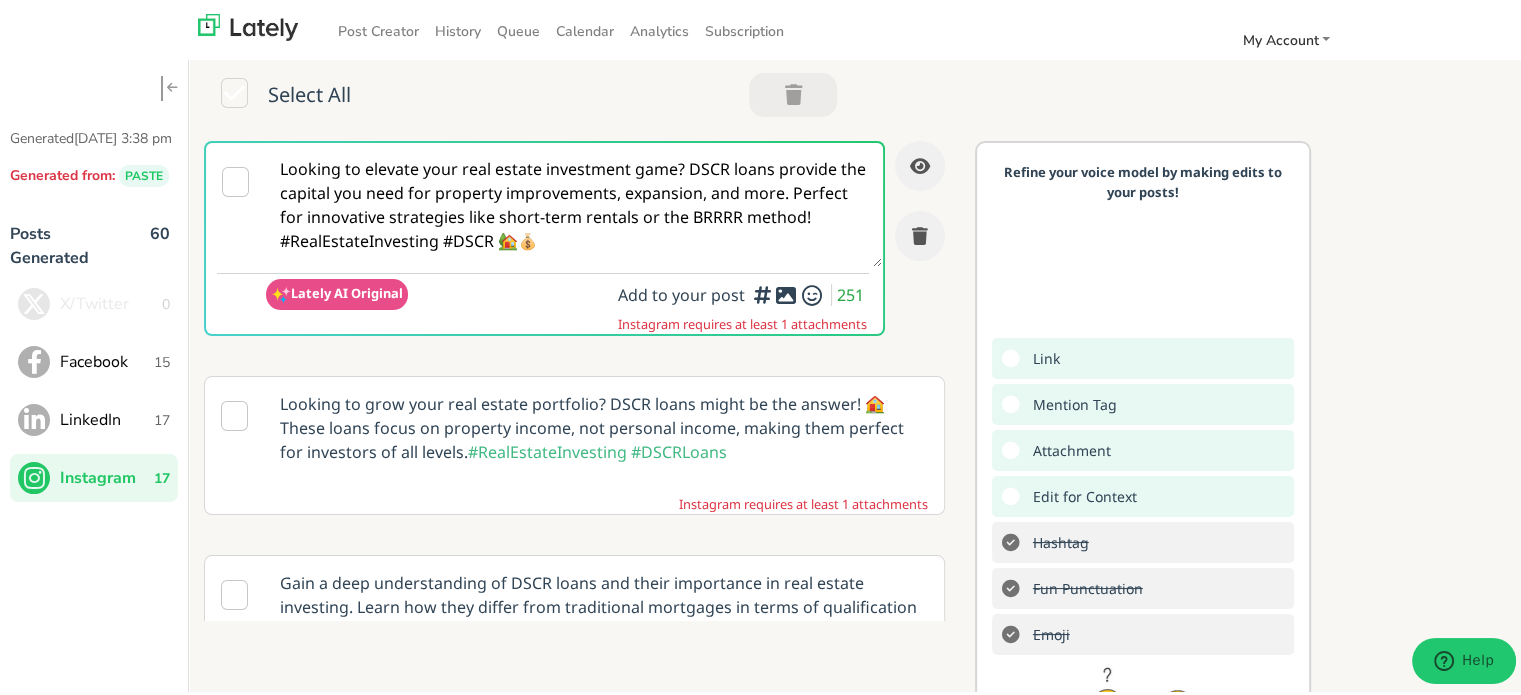 click on "Looking to elevate your real estate investment game? DSCR loans provide the capital you need for property improvements, expansion, and more. Perfect for innovative strategies like short-term rentals or the BRRRR method! #RealEstateInvesting #DSCR 🏡💰" at bounding box center [574, 202] 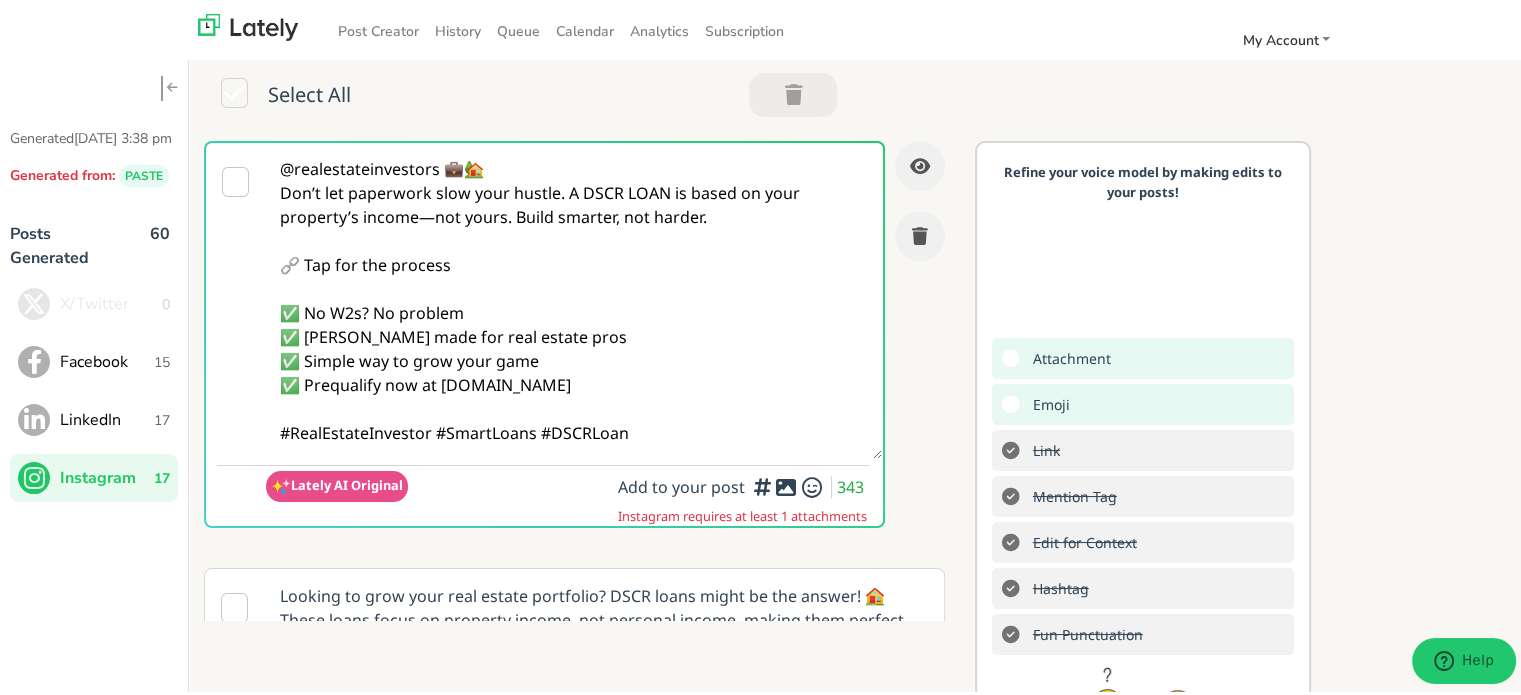 click on "@realestateinvestors 💼🏡
Don’t let paperwork slow your hustle. A DSCR LOAN is based on your property’s income—not yours. Build smarter, not harder.
🔗 Tap for the process
✅ No W2s? No problem
✅ [PERSON_NAME] made for real estate pros
✅ Simple way to grow your game
✅ Prequalify now at [DOMAIN_NAME]
#RealEstateInvestor #SmartLoans #DSCRLoan" at bounding box center (574, 298) 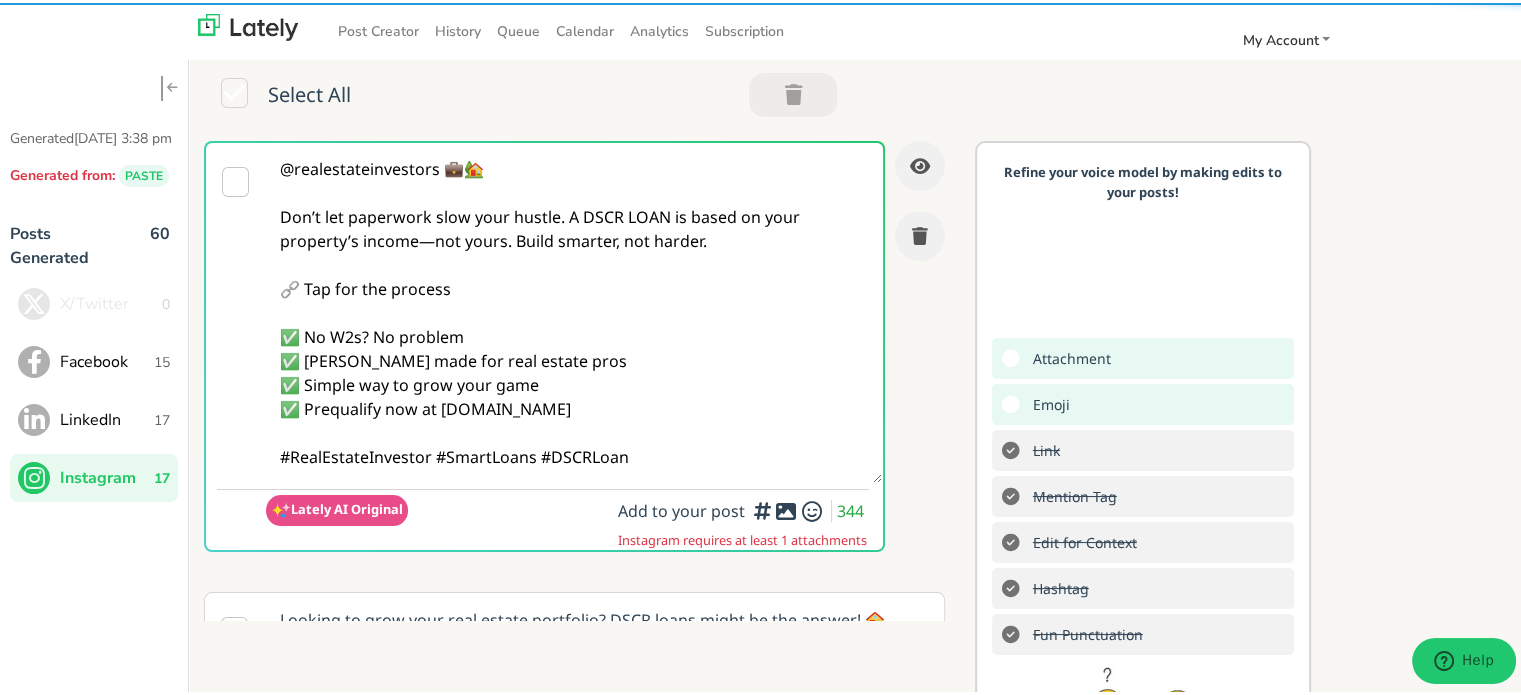 click on "@realestateinvestors 💼🏡
Don’t let paperwork slow your hustle. A DSCR LOAN is based on your property’s income—not yours. Build smarter, not harder.
🔗 Tap for the process
✅ No W2s? No problem
✅ [PERSON_NAME] made for real estate pros
✅ Simple way to grow your game
✅ Prequalify now at [DOMAIN_NAME]
#RealEstateInvestor #SmartLoans #DSCRLoan" at bounding box center (574, 310) 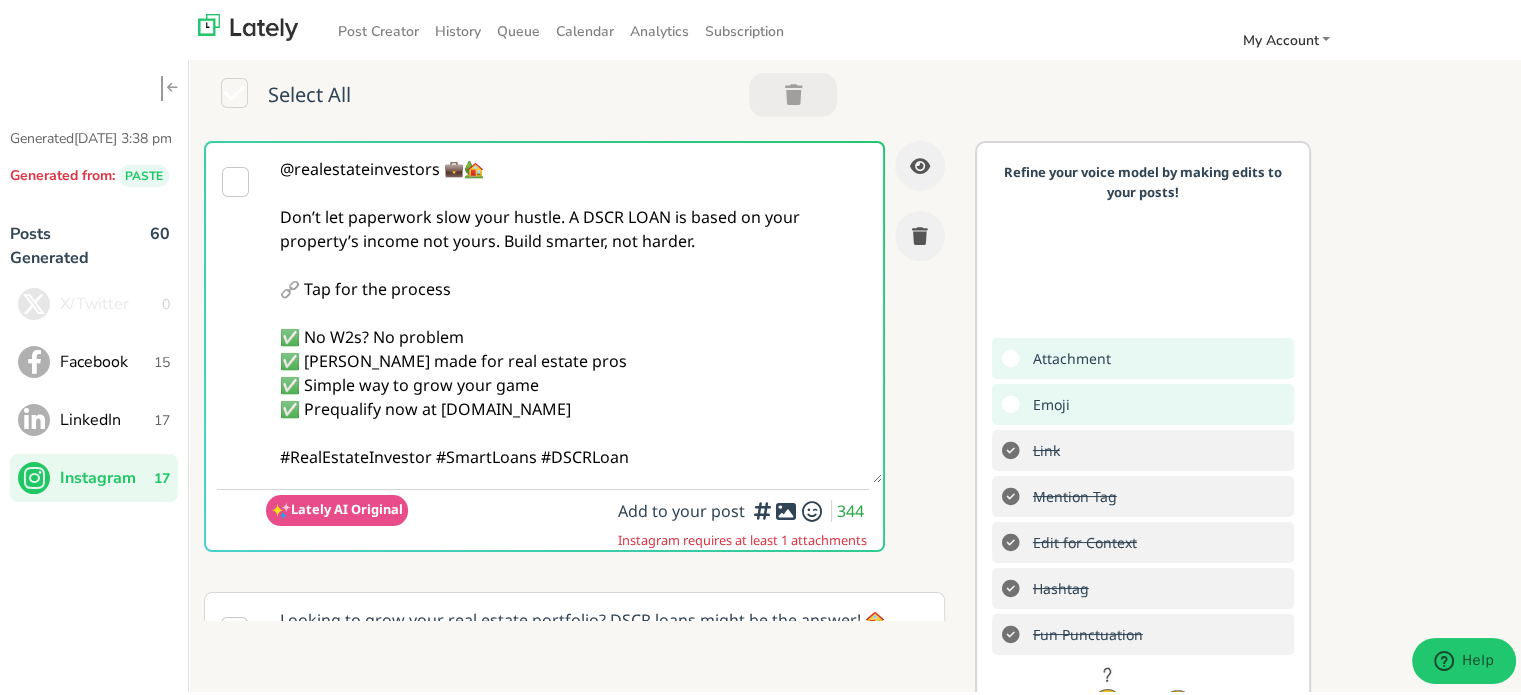 click on "@realestateinvestors 💼🏡
Don’t let paperwork slow your hustle. A DSCR LOAN is based on your property’s income not yours. Build smarter, not harder.
🔗 Tap for the process
✅ No W2s? No problem
✅ [PERSON_NAME] made for real estate pros
✅ Simple way to grow your game
✅ Prequalify now at [DOMAIN_NAME]
#RealEstateInvestor #SmartLoans #DSCRLoan" at bounding box center [574, 310] 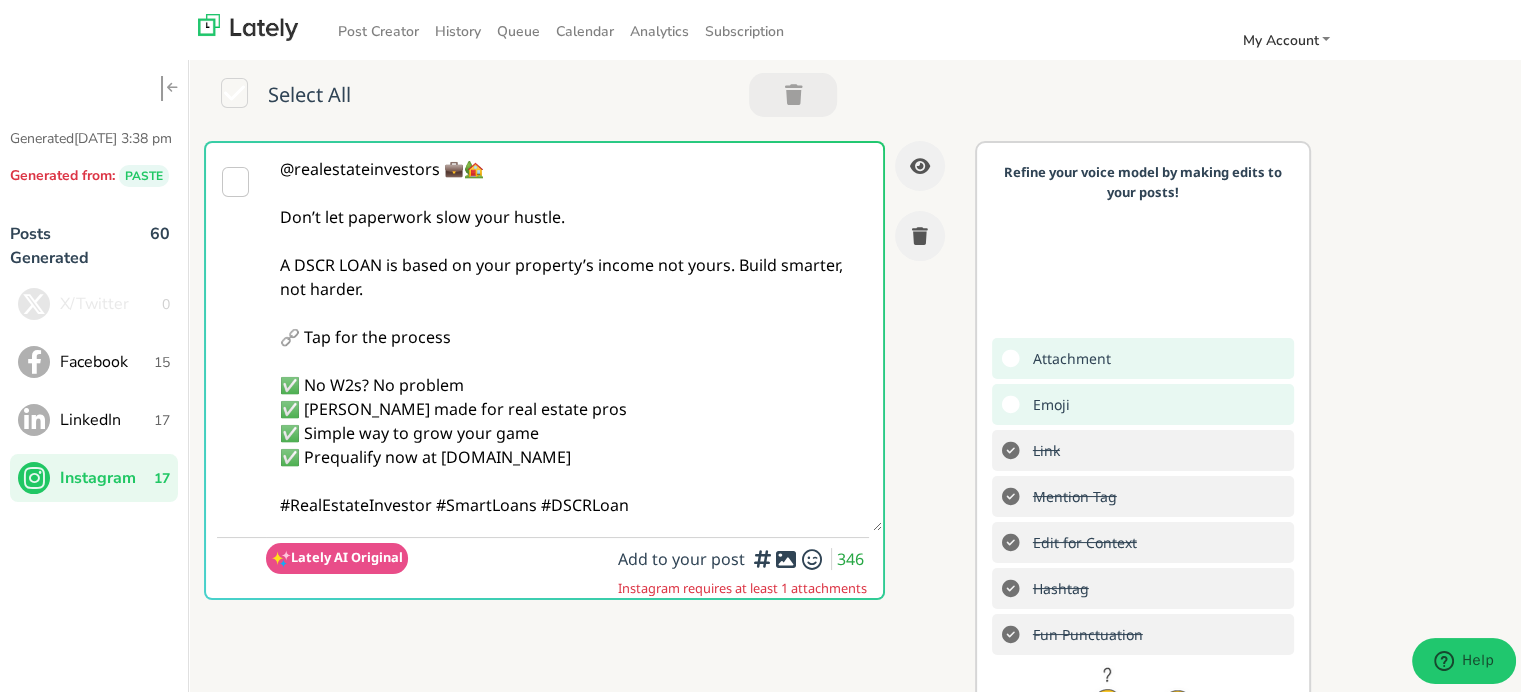 click on "@realestateinvestors 💼🏡
Don’t let paperwork slow your hustle.
A DSCR LOAN is based on your property’s income not yours. Build smarter, not harder.
🔗 Tap for the process
✅ No W2s? No problem
✅ [PERSON_NAME] made for real estate pros
✅ Simple way to grow your game
✅ Prequalify now at [DOMAIN_NAME]
#RealEstateInvestor #SmartLoans #DSCRLoan" at bounding box center (574, 334) 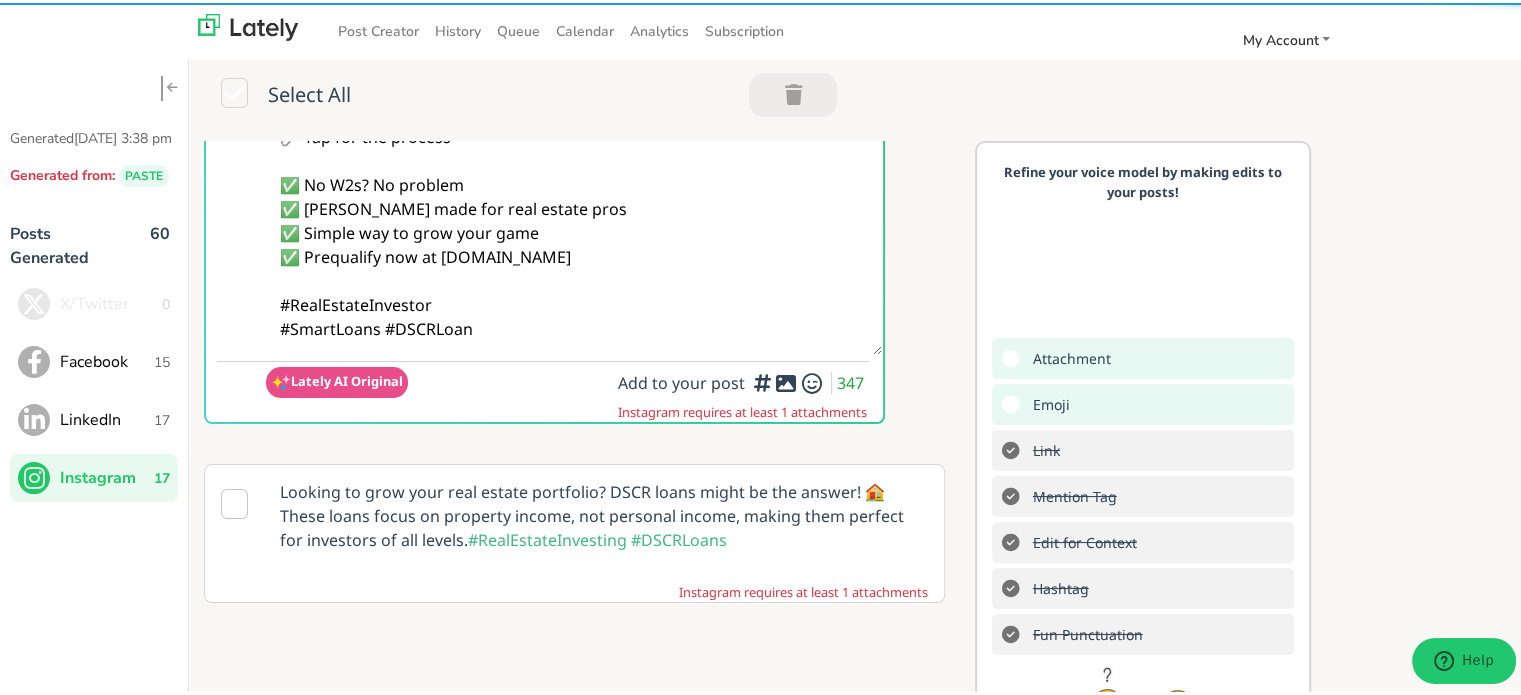 scroll, scrollTop: 0, scrollLeft: 0, axis: both 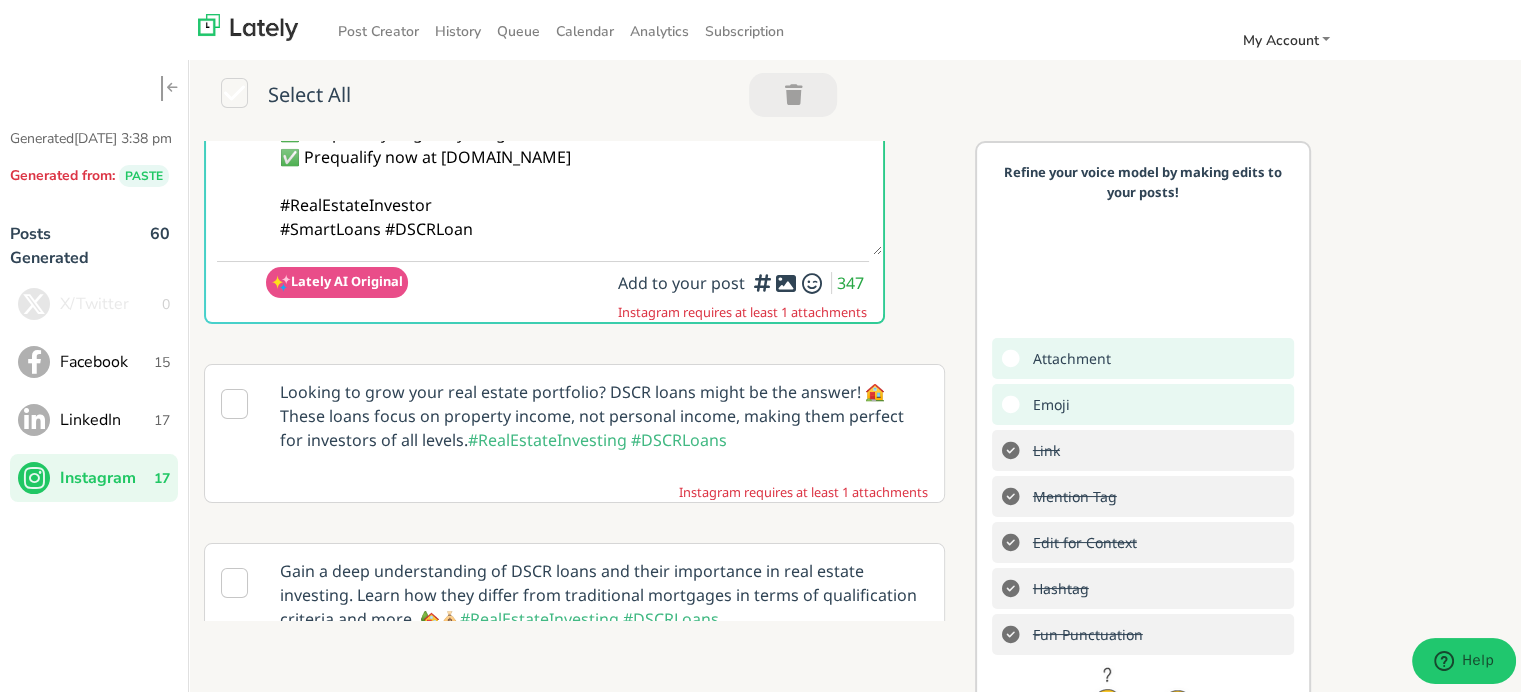 click on "@realestateinvestors 💼🏡
Don’t let paperwork slow your hustle.
A DSCR LOAN is based on your property’s income not yours. Build smarter, not harder.
🔗 Tap for the process
✅ No W2s? No problem
✅ [PERSON_NAME] made for real estate pros
✅ Simple way to grow your game
✅ Prequalify now at [DOMAIN_NAME]
#RealEstateInvestor
#SmartLoans #DSCRLoan" at bounding box center (574, 46) 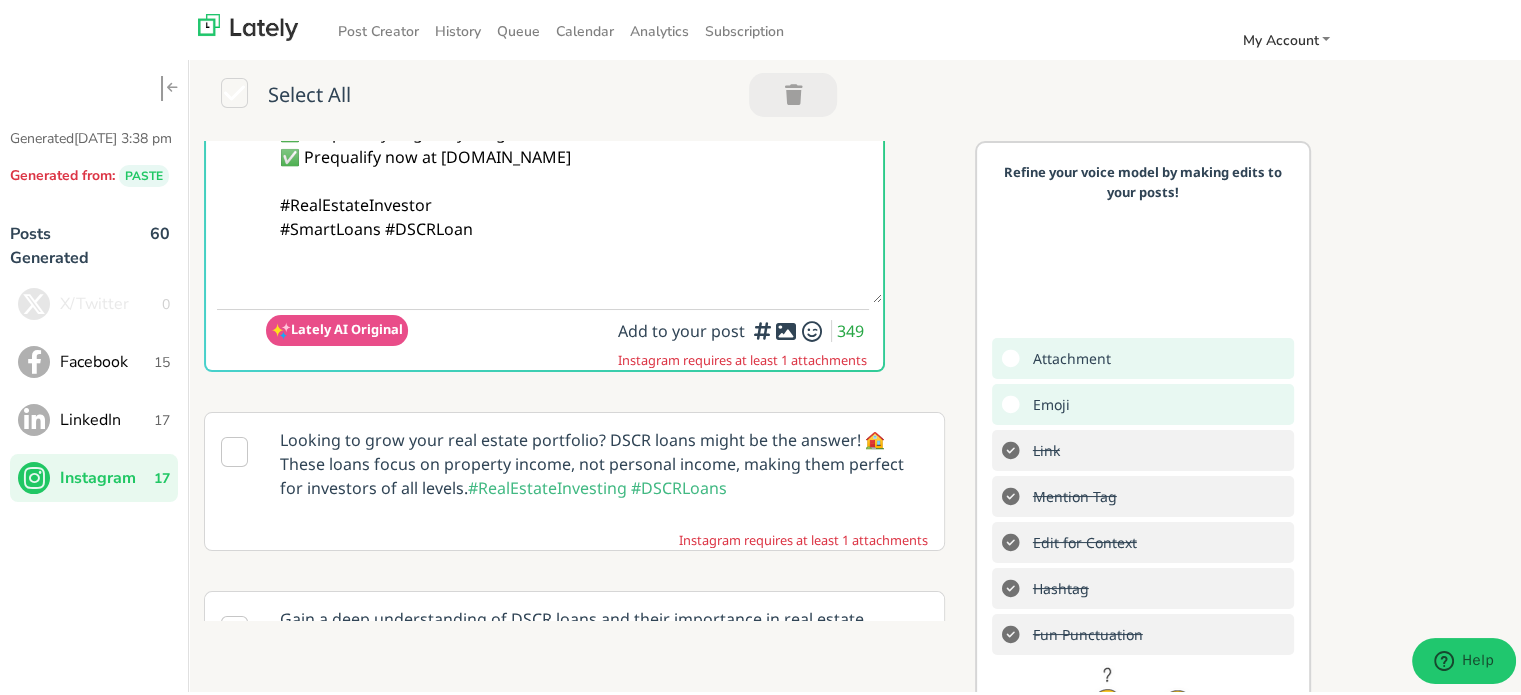 paste on "Follow Us On Our Social Media Platforms!
Facebook: [URL][DOMAIN_NAME]
LinkedIn: [URL][DOMAIN_NAME]
Instagram: [URL][DOMAIN_NAME][DOMAIN_NAME]" 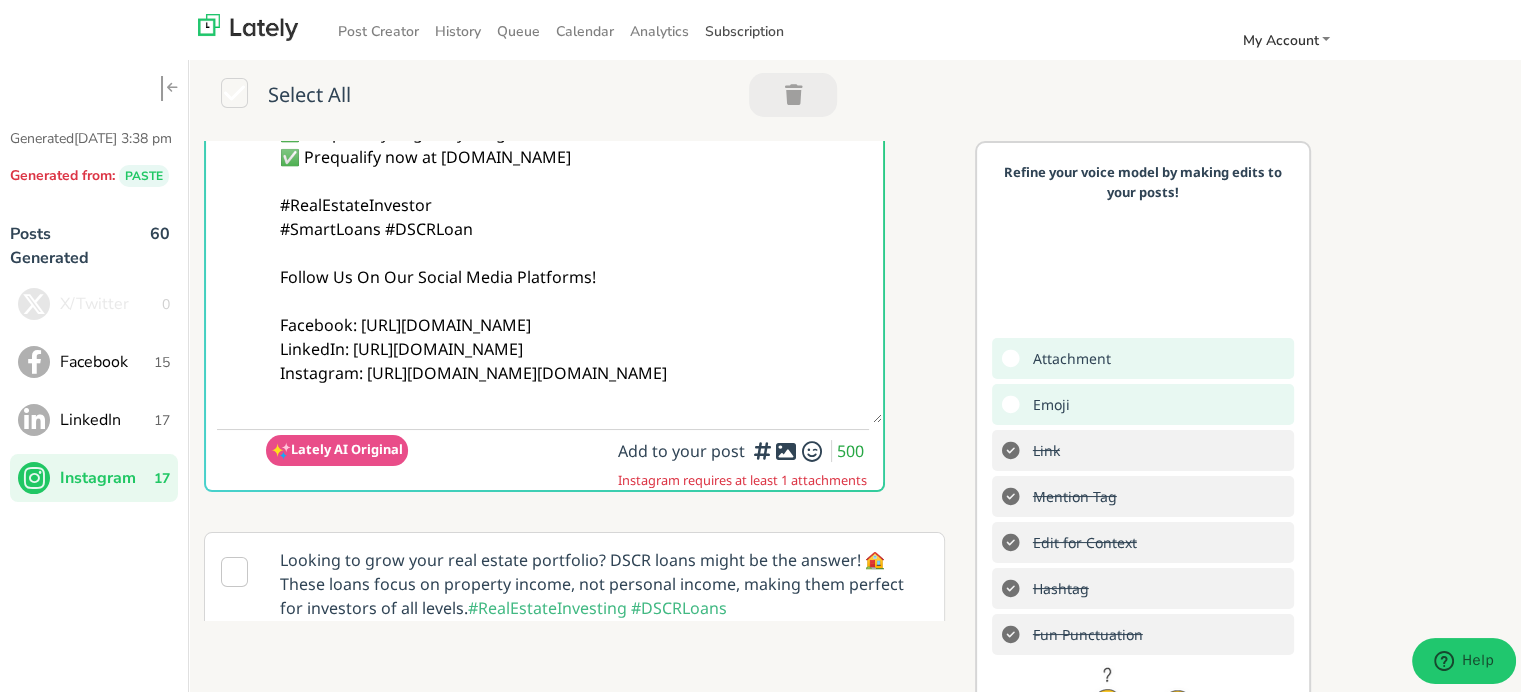 type on "@realestateinvestors 💼🏡
Don’t let paperwork slow your hustle.
A DSCR LOAN is based on your property’s income not yours. Build smarter, not harder.
🔗 Tap for the process
✅ No W2s? No problem
✅ [PERSON_NAME] made for real estate pros
✅ Simple way to grow your game
✅ Prequalify now at [DOMAIN_NAME]
#RealEstateInvestor
#SmartLoans #DSCRLoan
Follow Us On Our Social Media Platforms!
Facebook: [URL][DOMAIN_NAME]
LinkedIn: [URL][DOMAIN_NAME]
Instagram: [URL][DOMAIN_NAME][DOMAIN_NAME]" 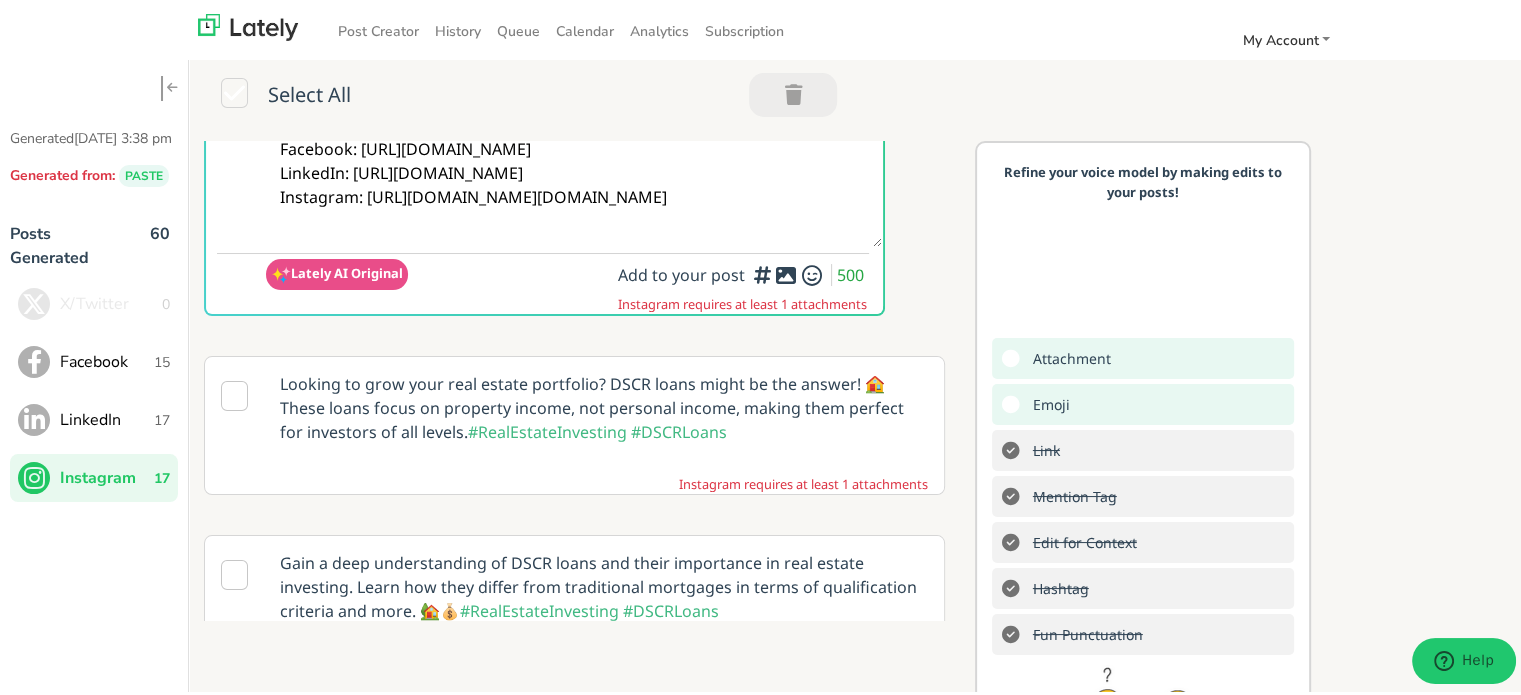 scroll, scrollTop: 400, scrollLeft: 0, axis: vertical 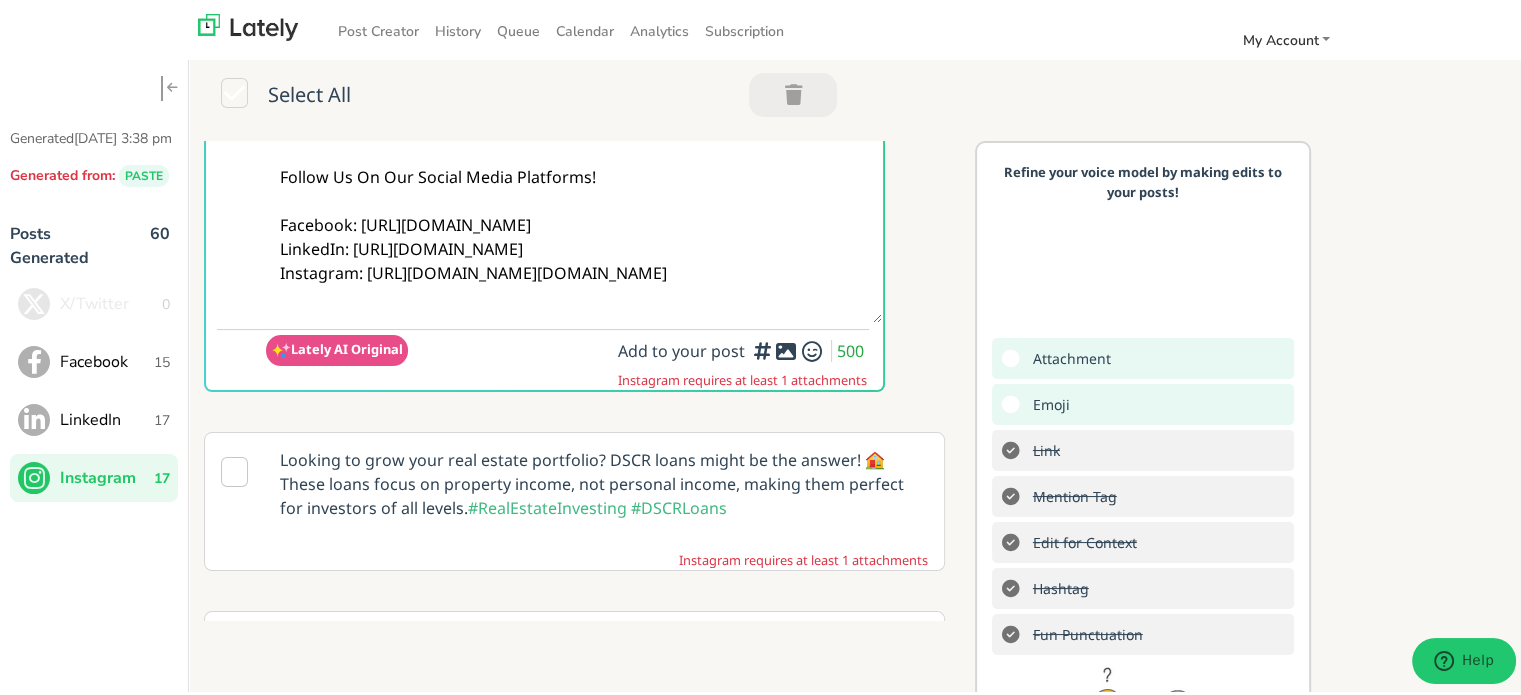click at bounding box center (786, 348) 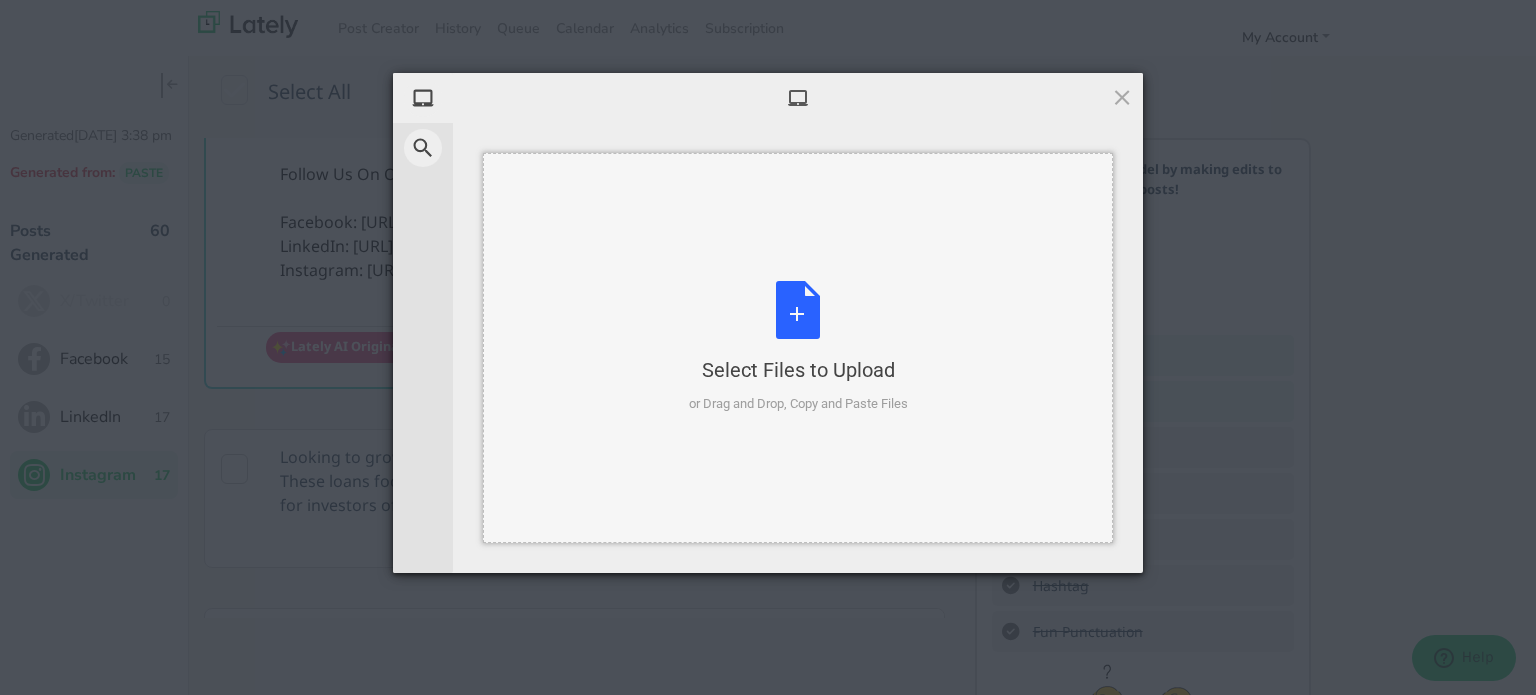 click on "Select Files to Upload
or Drag and Drop, Copy and Paste Files" at bounding box center (798, 347) 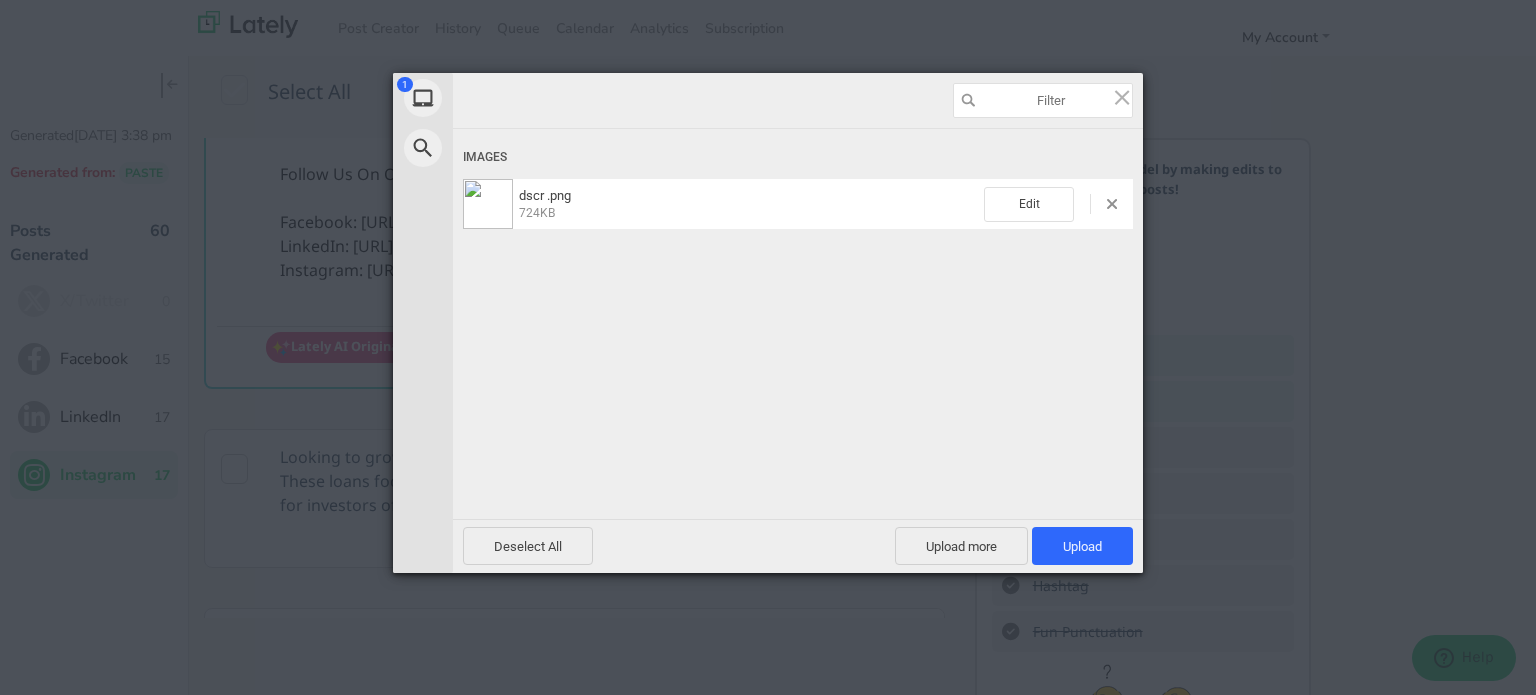 click on "Images
dscr .png          724KB
Edit" at bounding box center (798, 298) 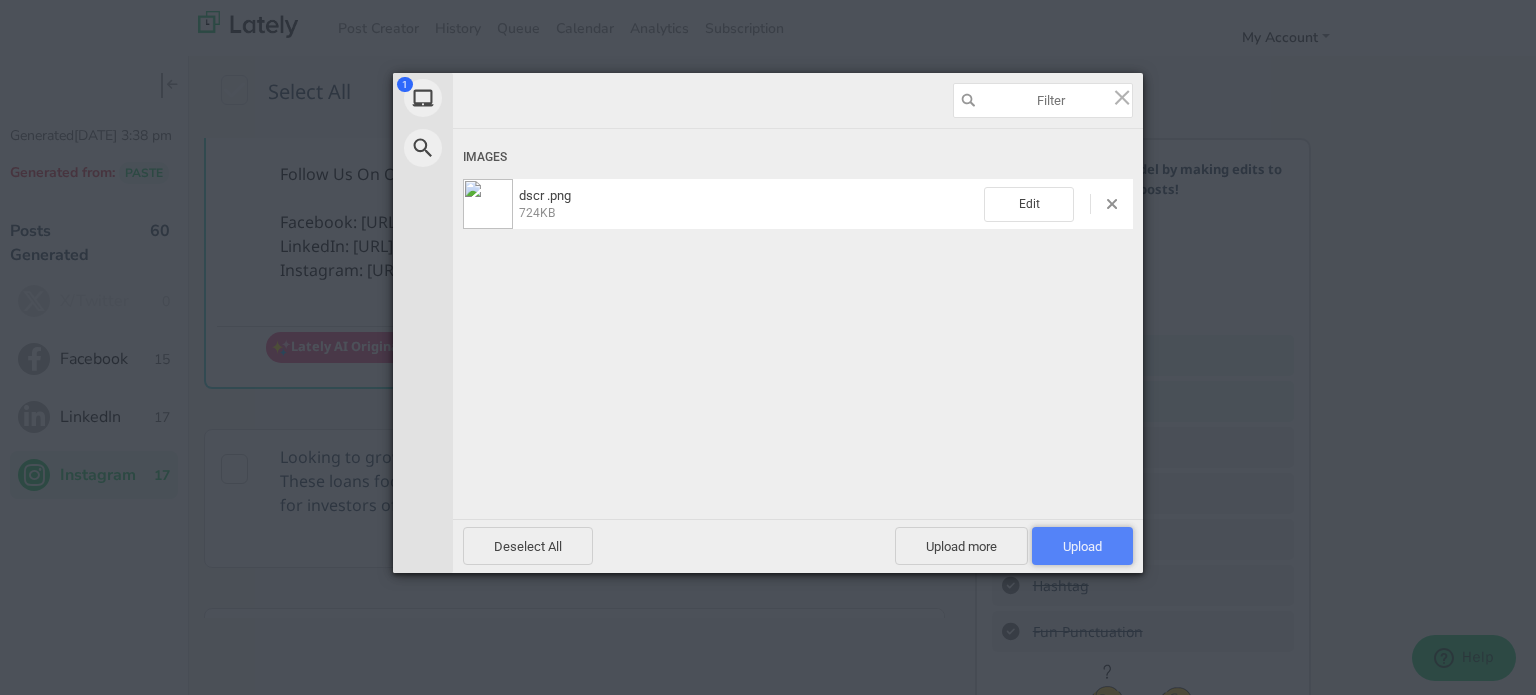 click on "Upload
1" at bounding box center [1082, 546] 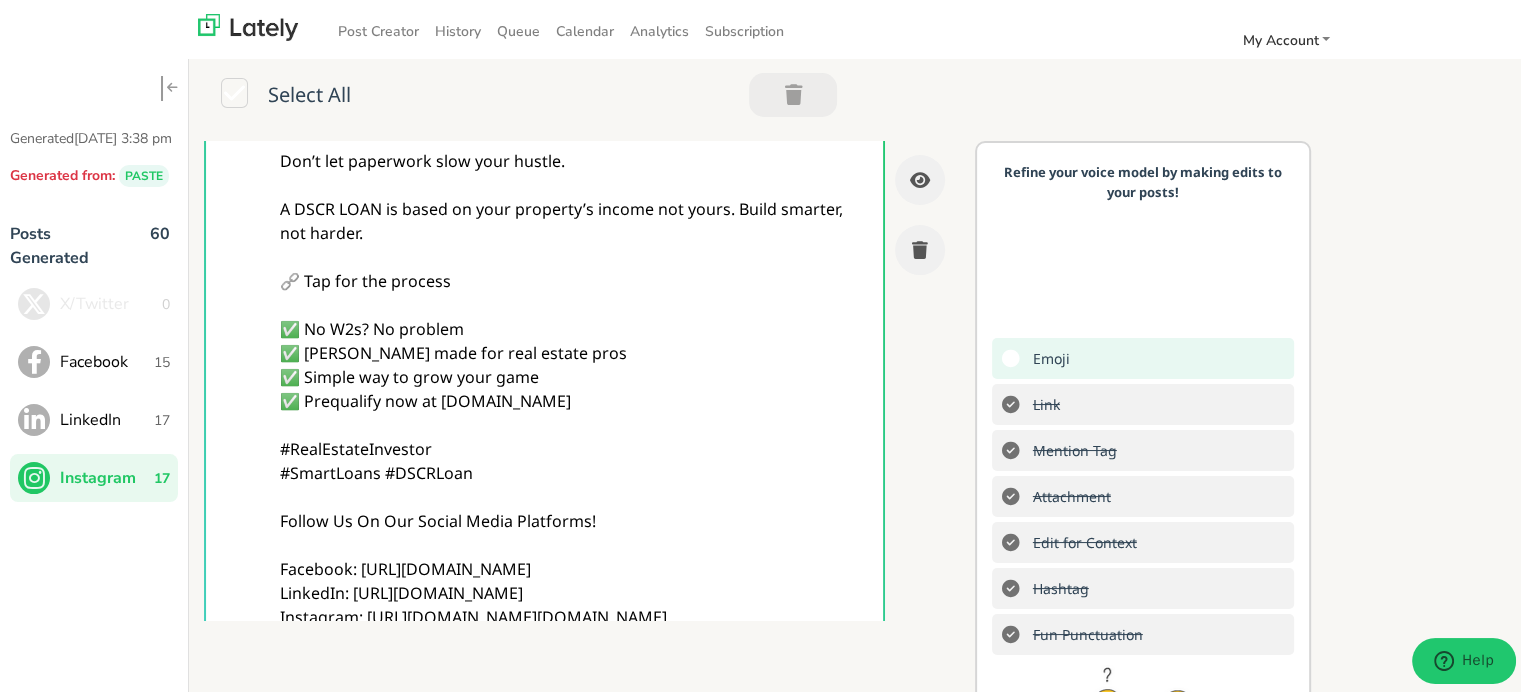 scroll, scrollTop: 0, scrollLeft: 0, axis: both 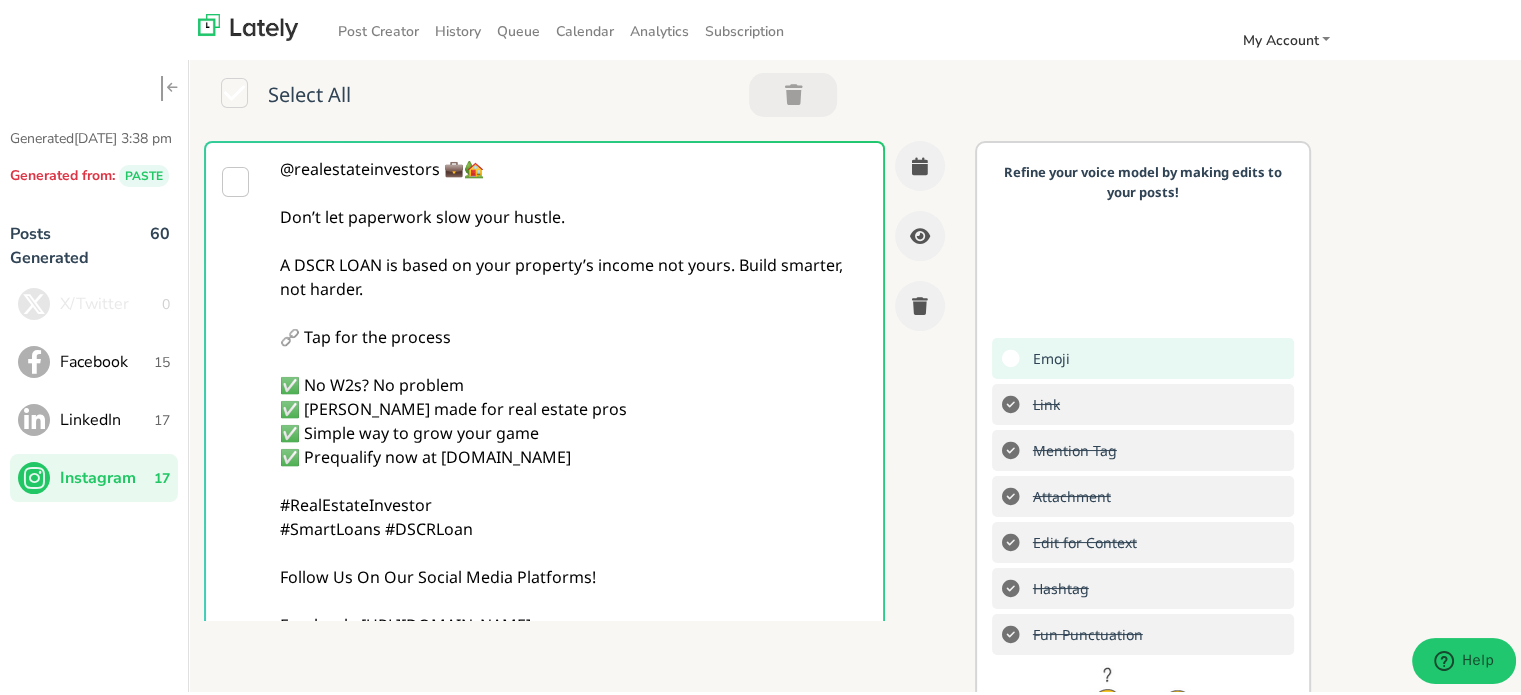 click on "@realestateinvestors 💼🏡
Don’t let paperwork slow your hustle.
A DSCR LOAN is based on your property’s income not yours. Build smarter, not harder.
🔗 Tap for the process
✅ No W2s? No problem
✅ [PERSON_NAME] made for real estate pros
✅ Simple way to grow your game
✅ Prequalify now at [DOMAIN_NAME]
#RealEstateInvestor
#SmartLoans #DSCRLoan
Follow Us On Our Social Media Platforms!
Facebook: [URL][DOMAIN_NAME]
LinkedIn: [URL][DOMAIN_NAME]
Instagram: [URL][DOMAIN_NAME][DOMAIN_NAME]  Lately AI Original Add to your post    500" at bounding box center (574, 555) 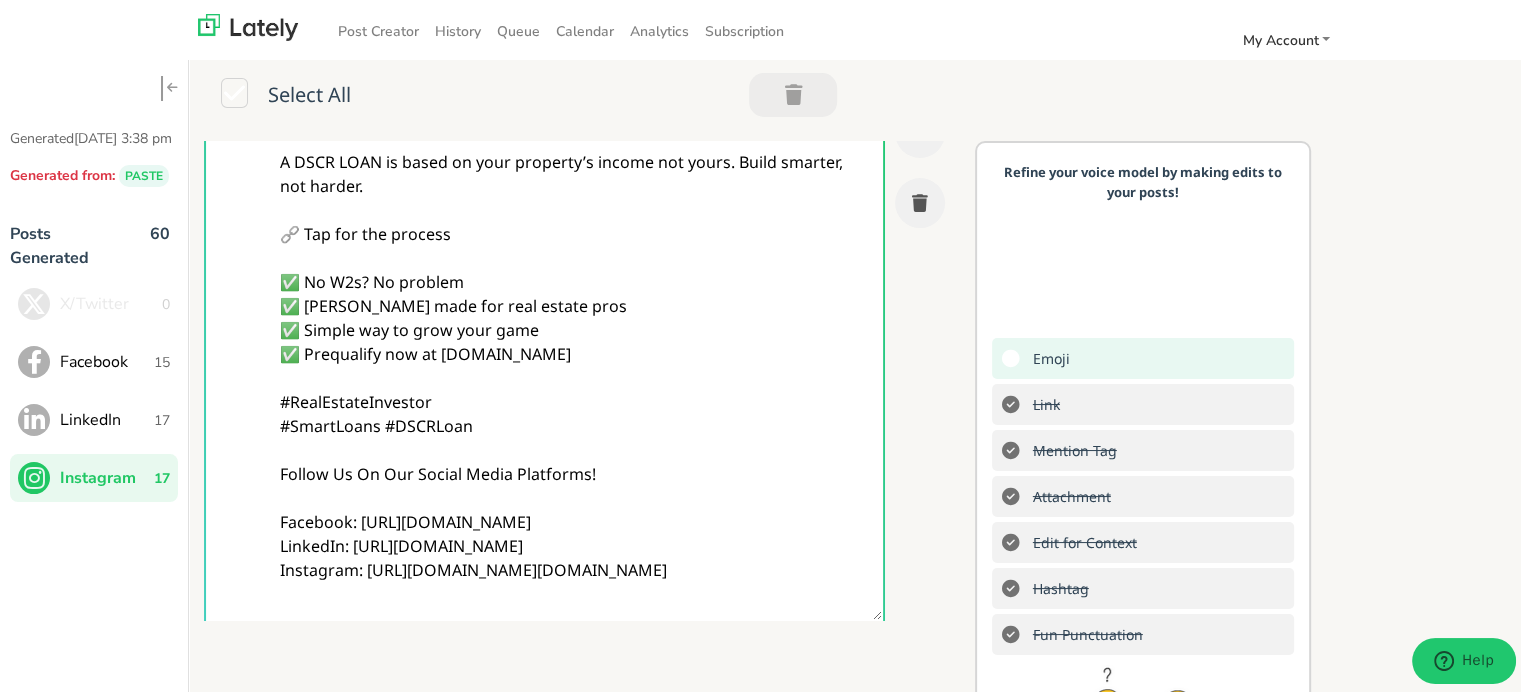scroll, scrollTop: 100, scrollLeft: 0, axis: vertical 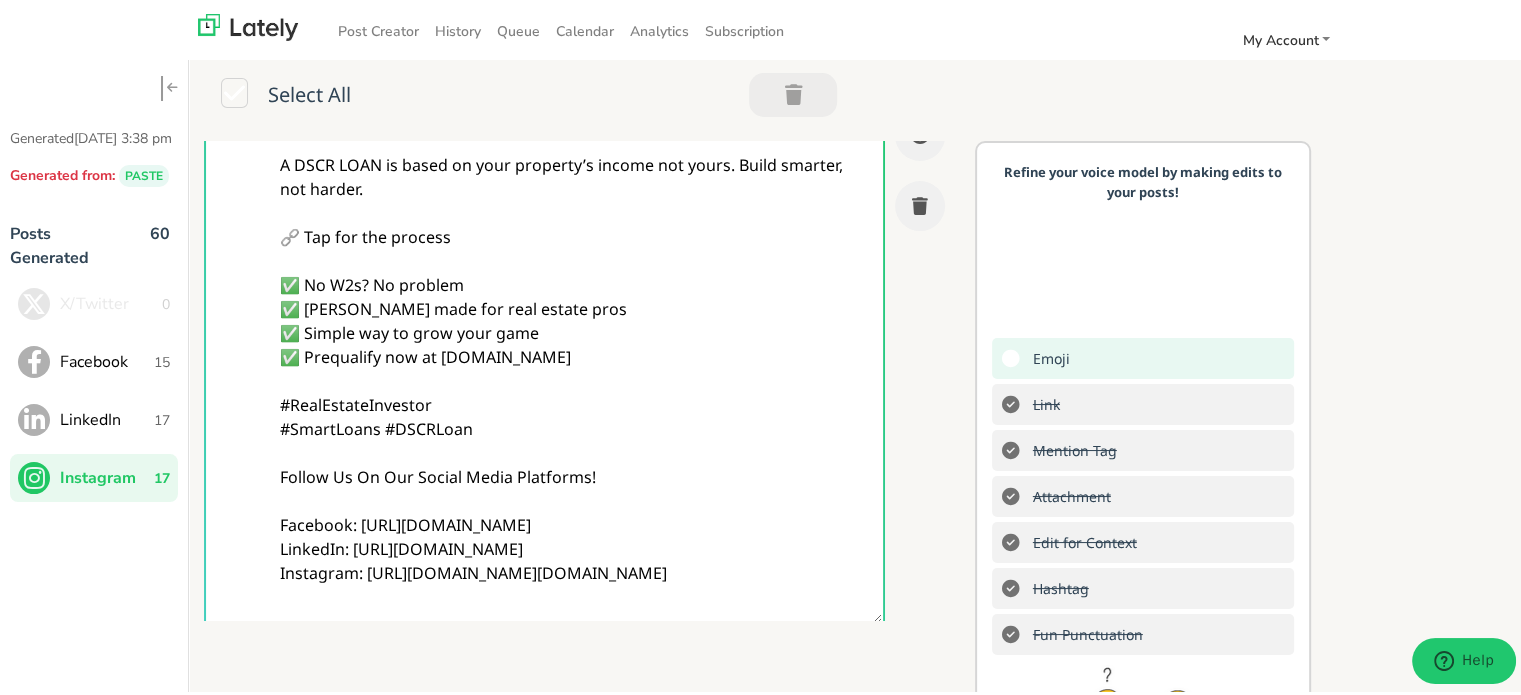 click on "@realestateinvestors 💼🏡
Don’t let paperwork slow your hustle.
A DSCR LOAN is based on your property’s income not yours. Build smarter, not harder.
🔗 Tap for the process
✅ No W2s? No problem
✅ [PERSON_NAME] made for real estate pros
✅ Simple way to grow your game
✅ Prequalify now at [DOMAIN_NAME]
#RealEstateInvestor
#SmartLoans #DSCRLoan
Follow Us On Our Social Media Platforms!
Facebook: [URL][DOMAIN_NAME]
LinkedIn: [URL][DOMAIN_NAME]
Instagram: [URL][DOMAIN_NAME][DOMAIN_NAME]" at bounding box center (574, 330) 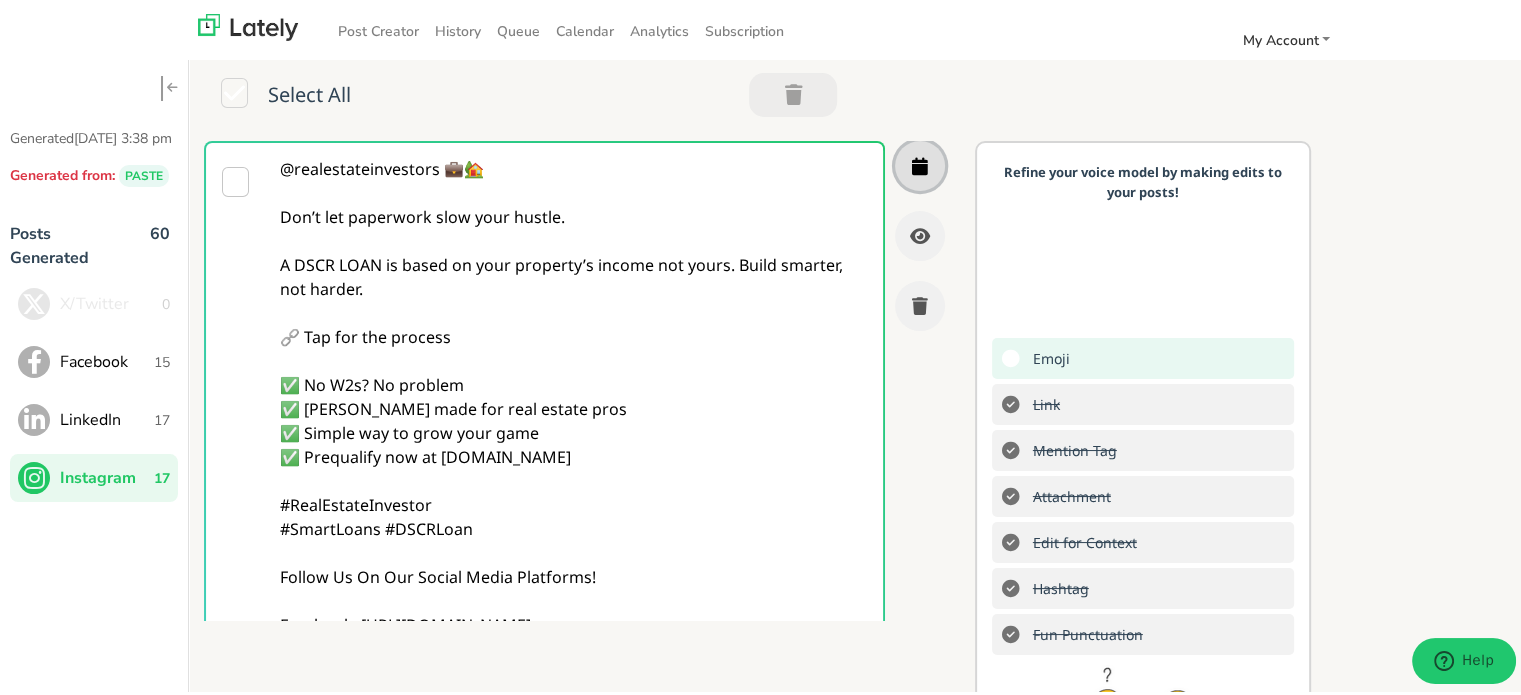 click at bounding box center (920, 163) 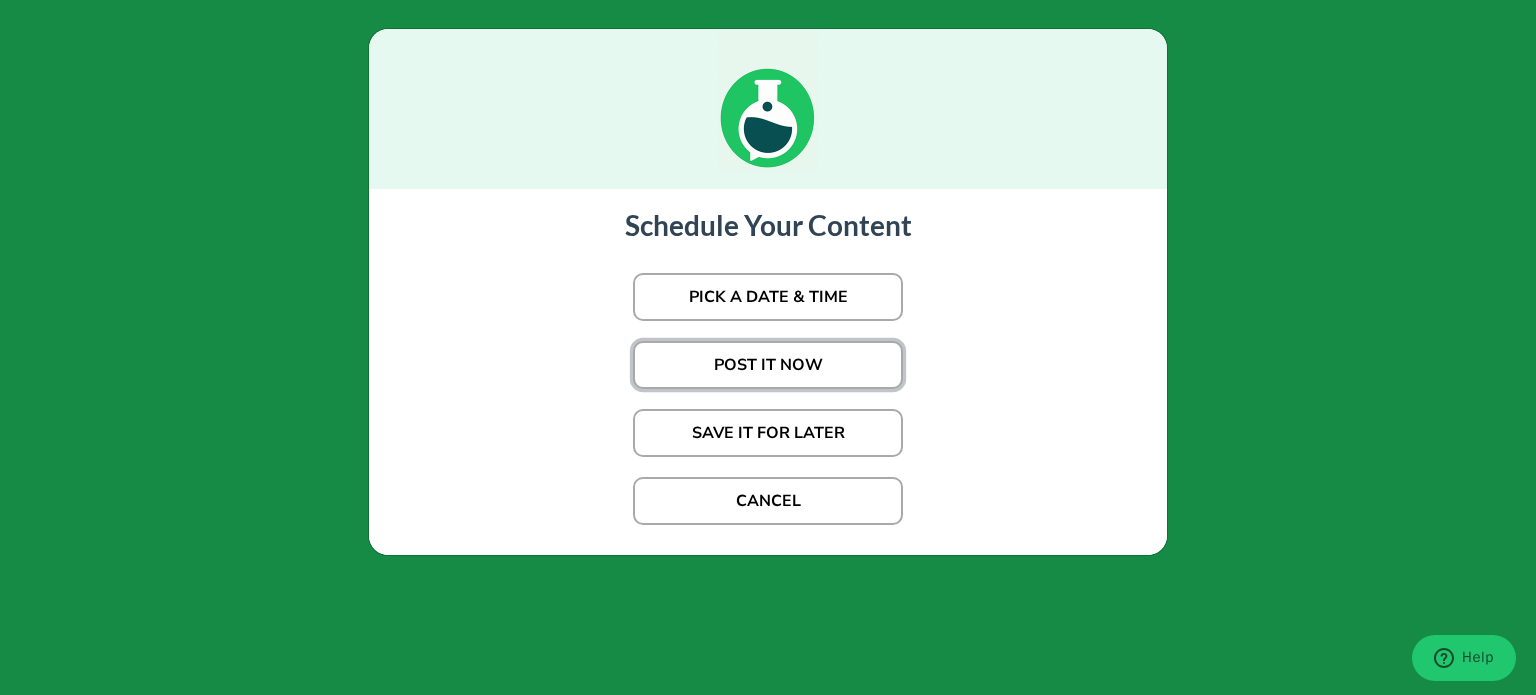 click on "POST IT NOW" at bounding box center [768, 365] 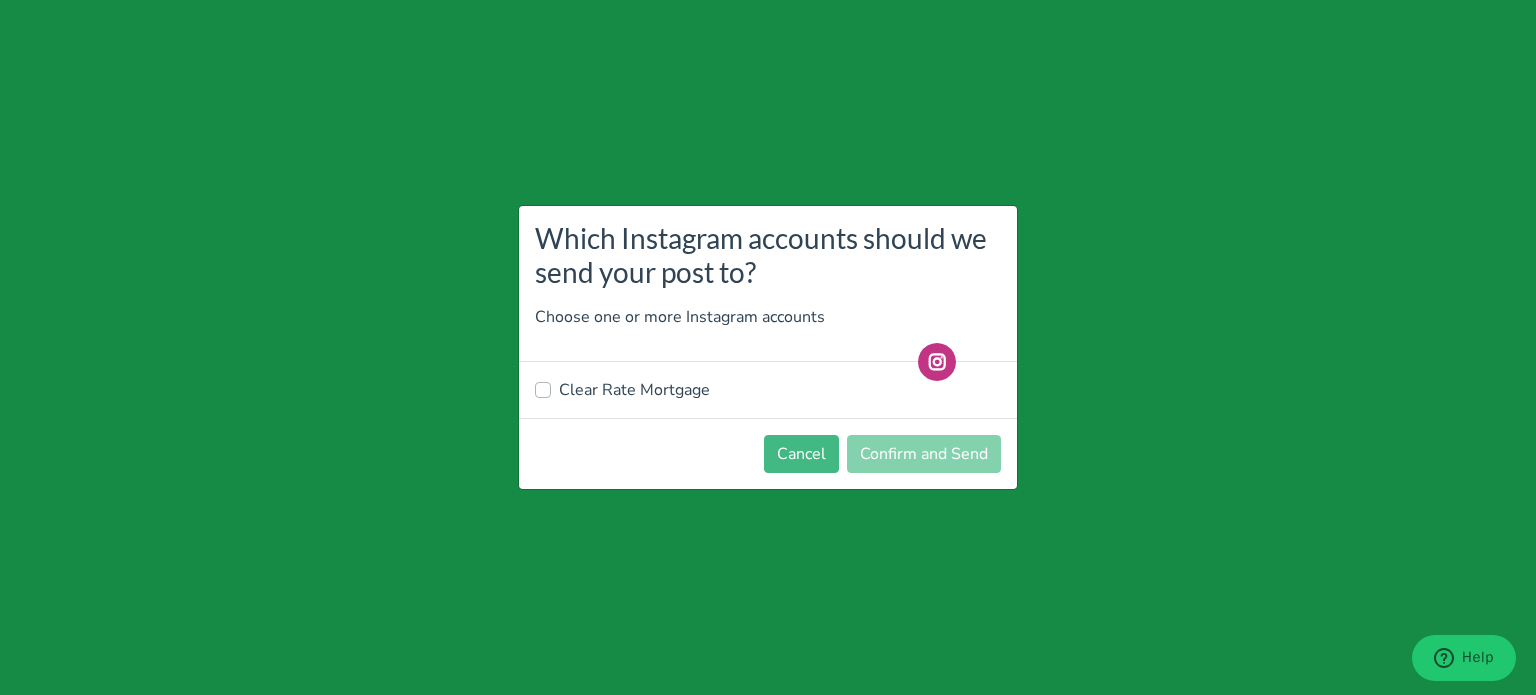 click on "Clear Rate Mortgage" at bounding box center (634, 390) 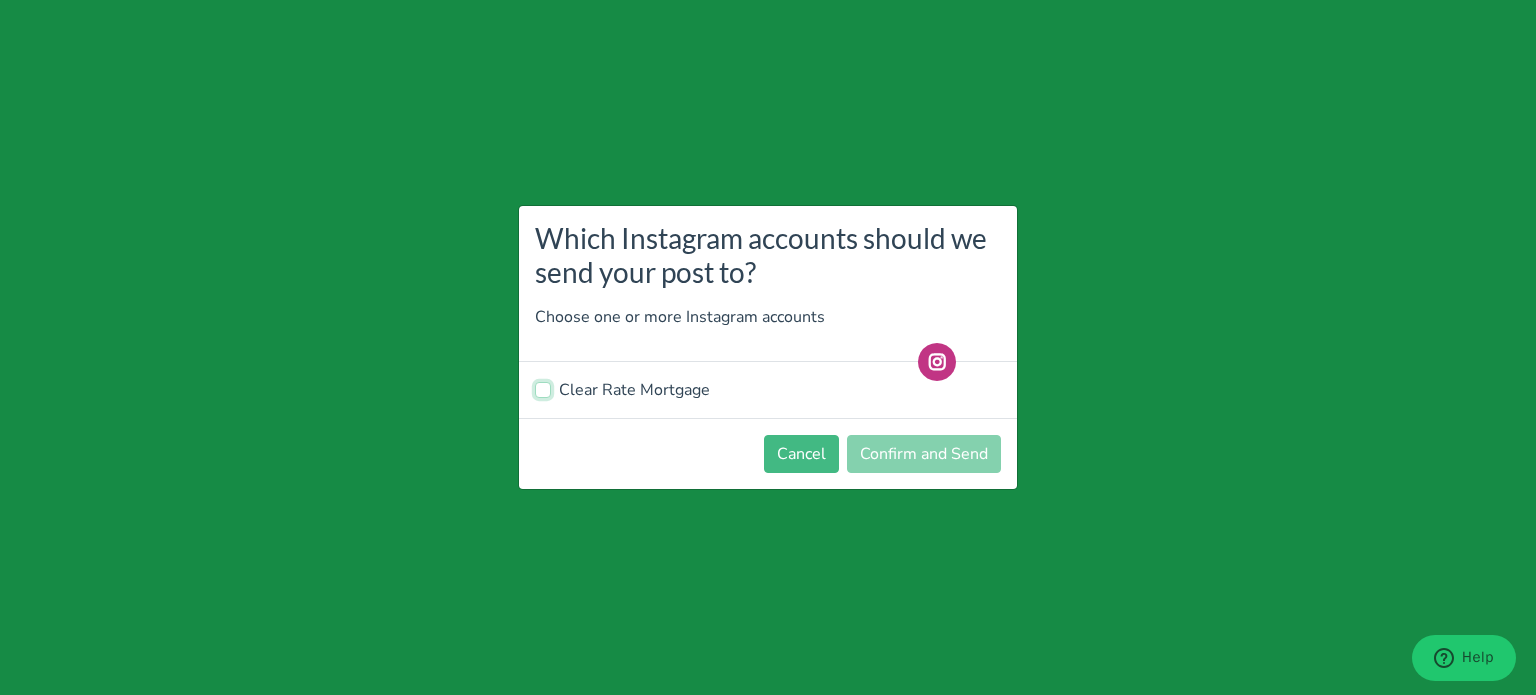 click on "Clear Rate Mortgage" at bounding box center [543, 388] 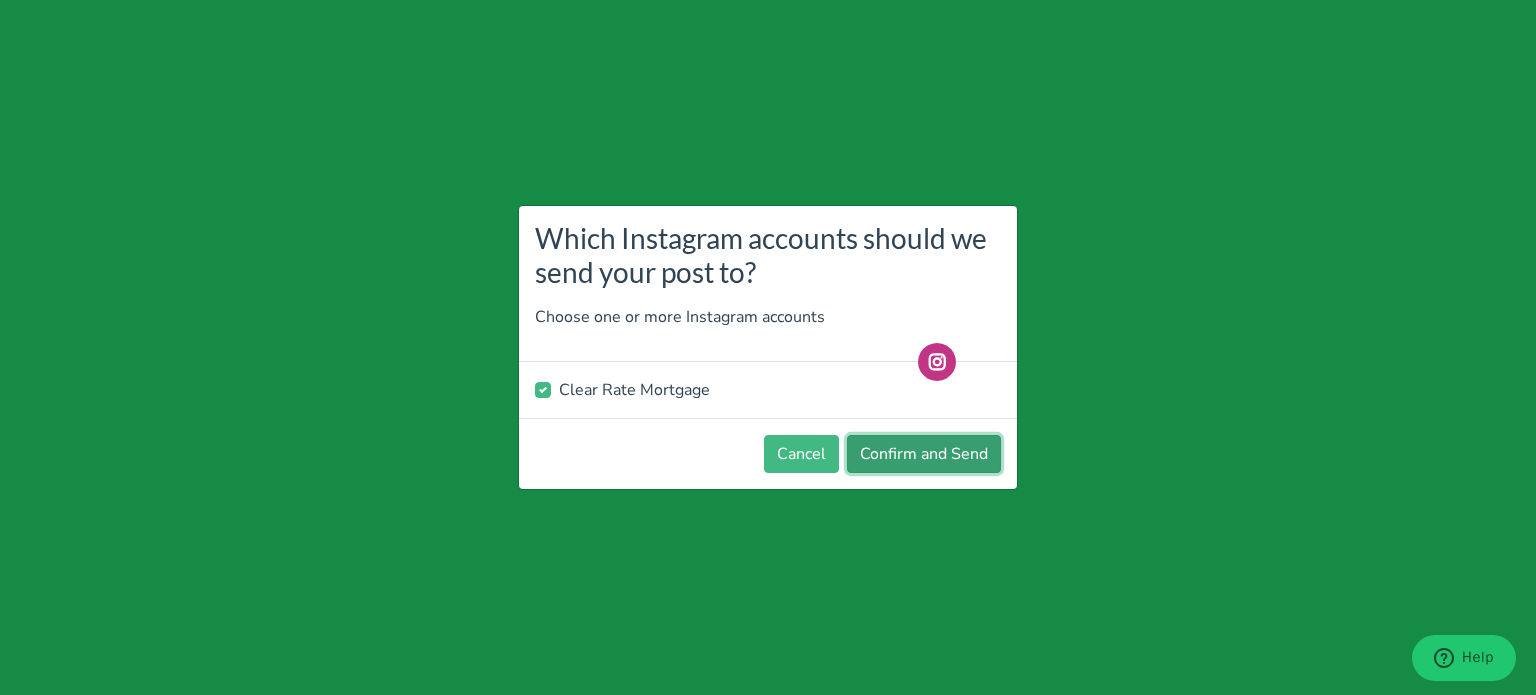 click on "Confirm and Send" at bounding box center (924, 454) 